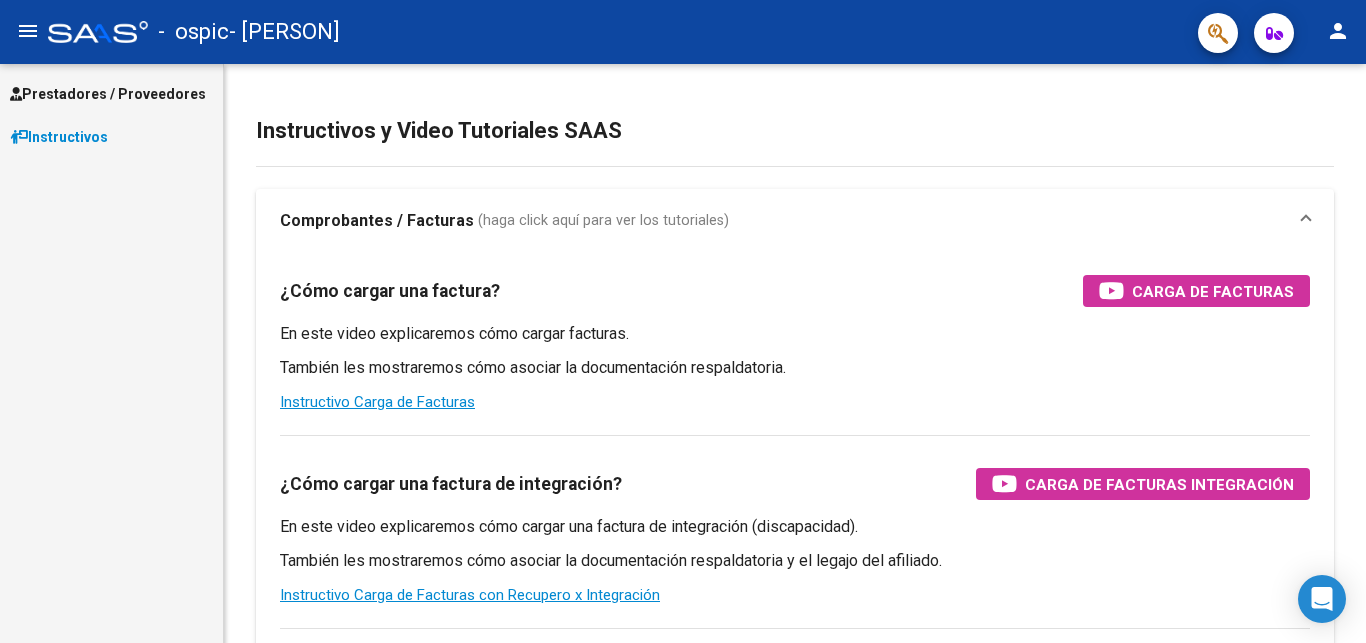 scroll, scrollTop: 0, scrollLeft: 0, axis: both 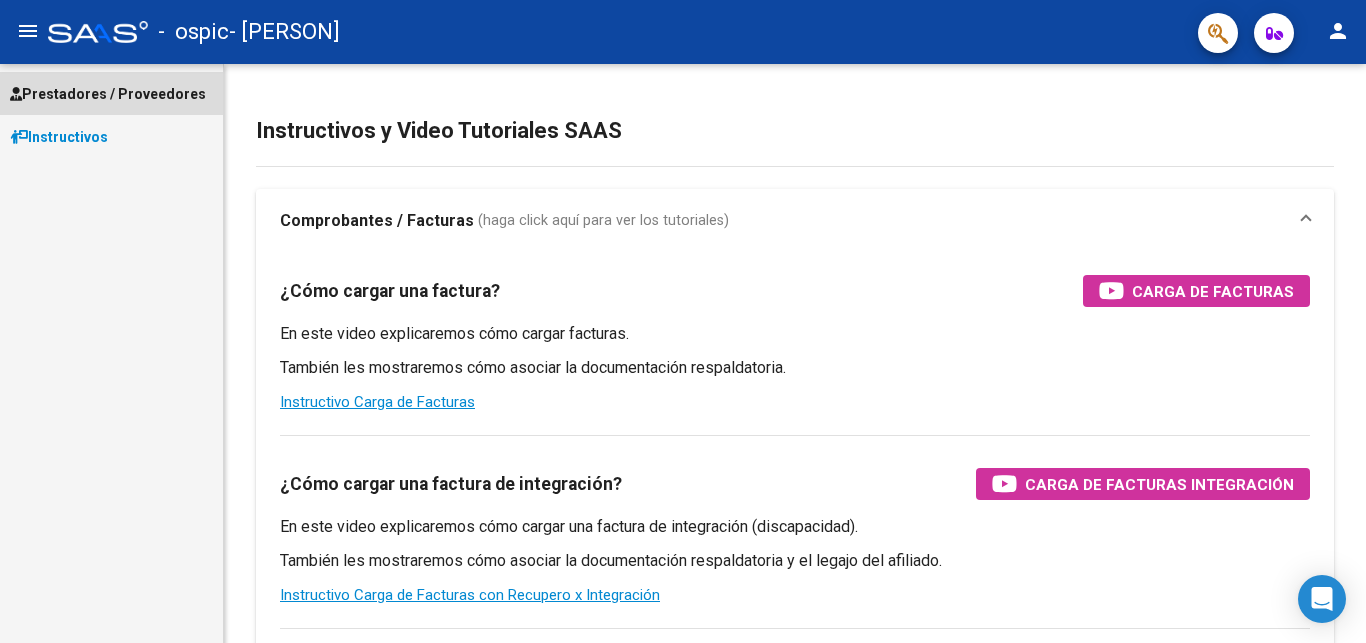click on "Prestadores / Proveedores" at bounding box center (108, 94) 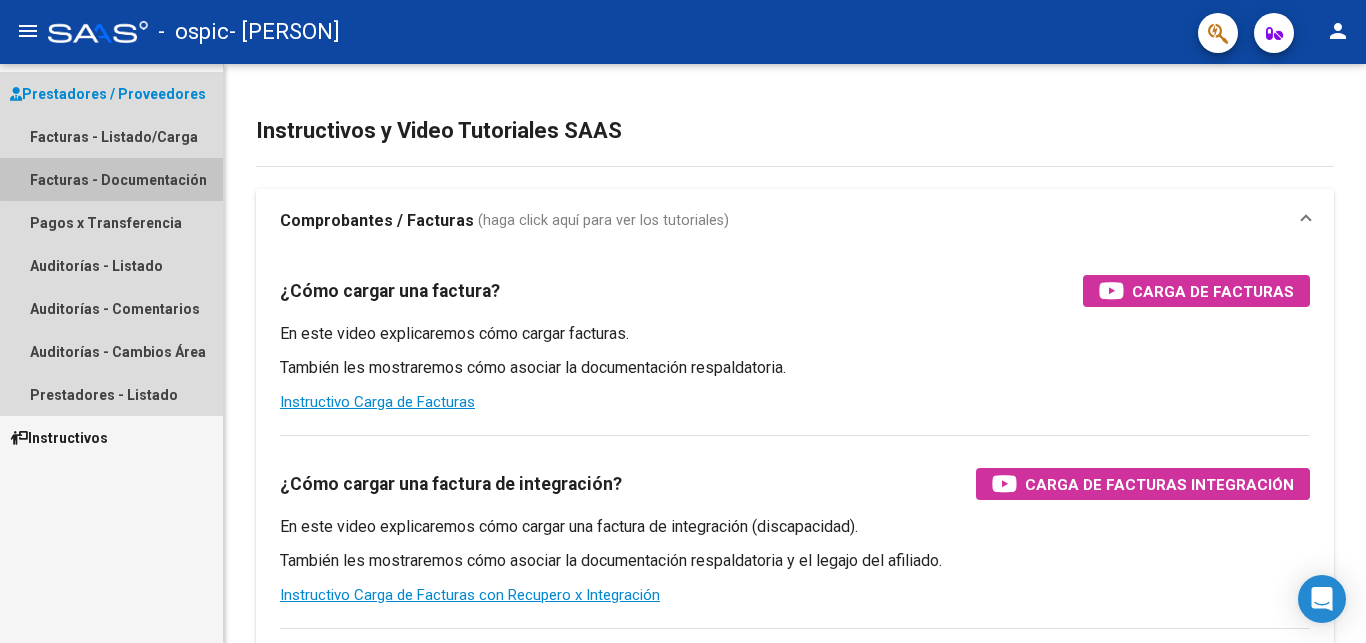 click on "Facturas - Documentación" at bounding box center (111, 179) 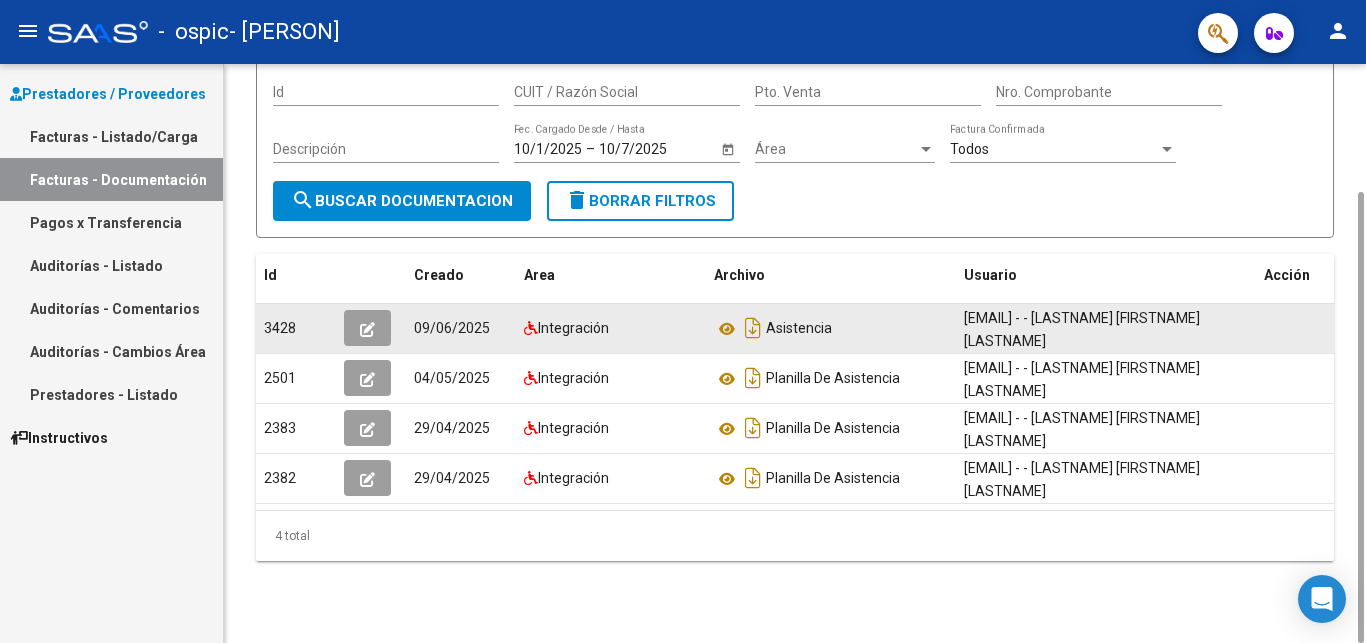 scroll, scrollTop: 0, scrollLeft: 0, axis: both 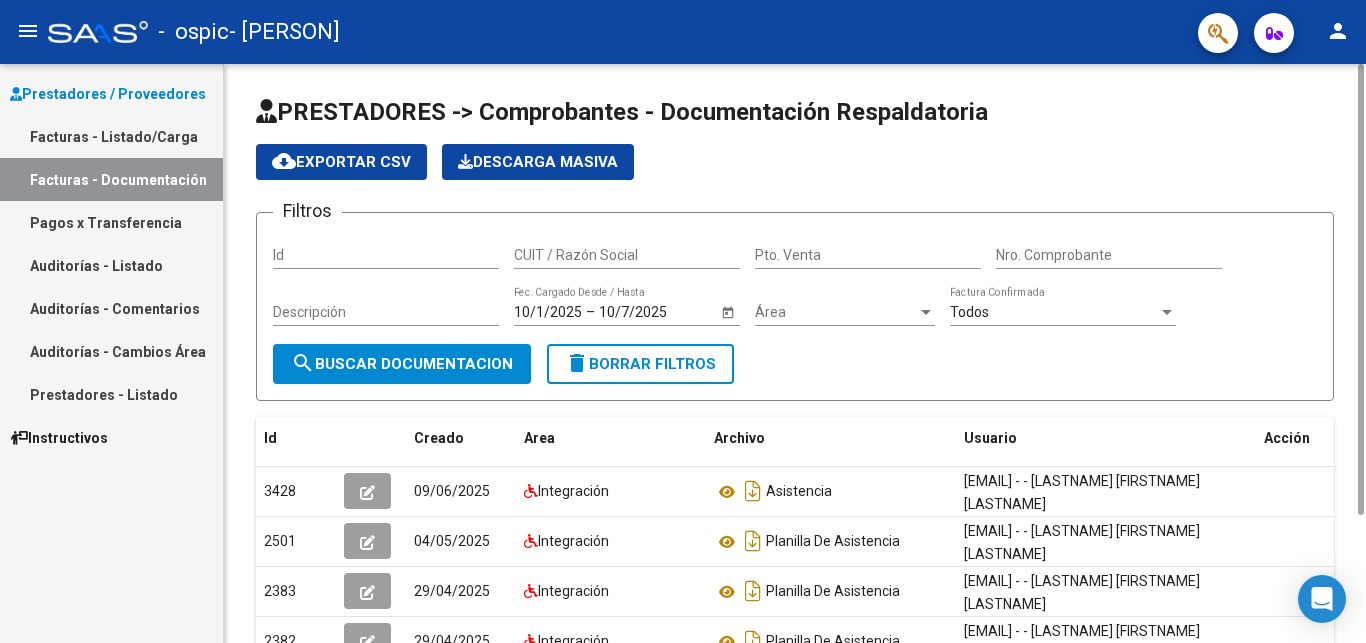 click on "cloud_download  Exportar CSV" 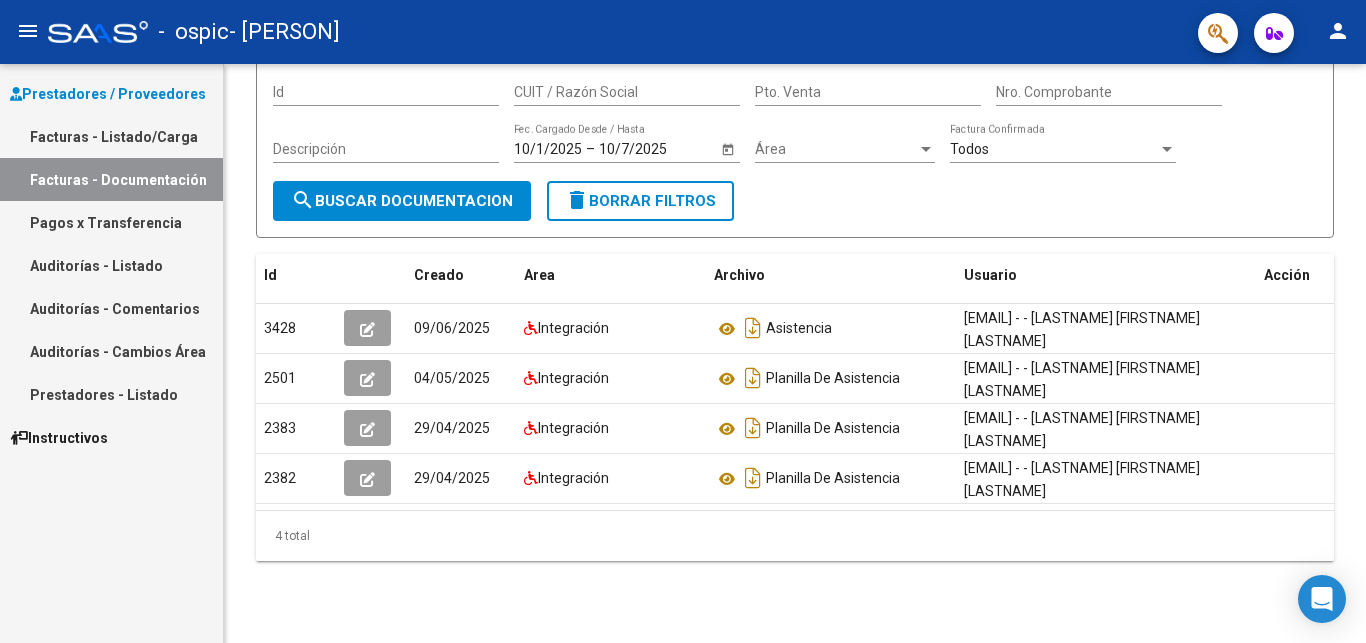 click on "Facturas - Listado/Carga" at bounding box center [111, 136] 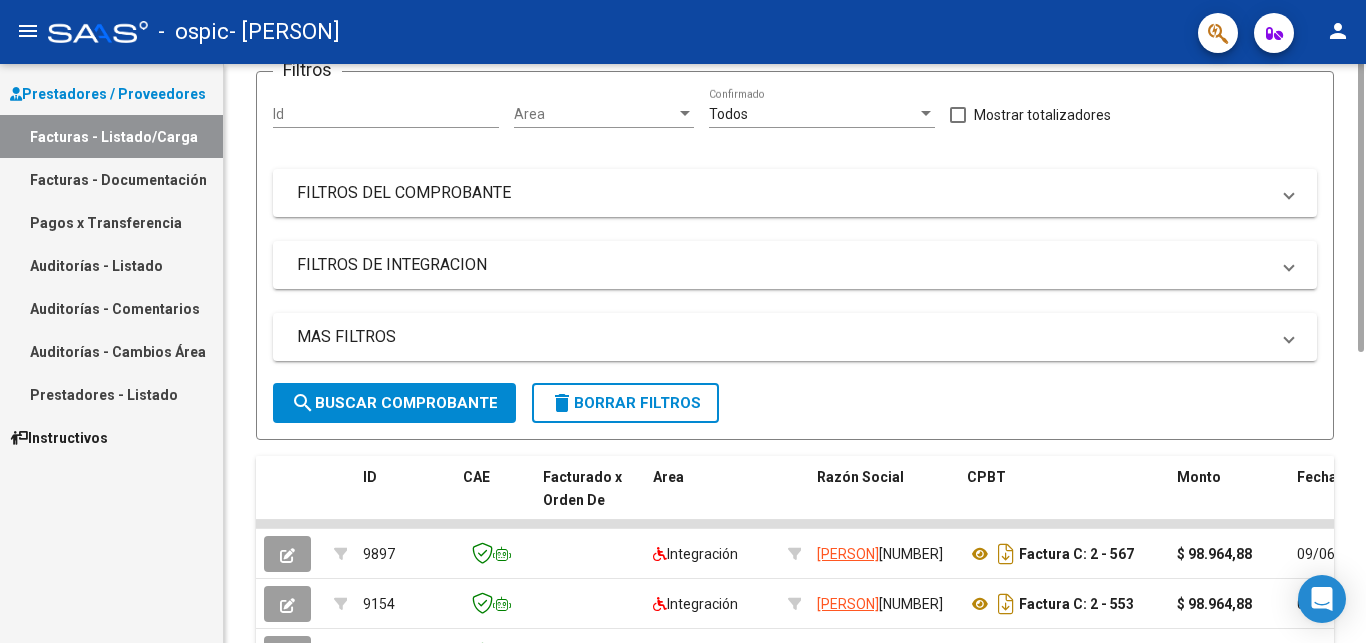 scroll, scrollTop: 0, scrollLeft: 0, axis: both 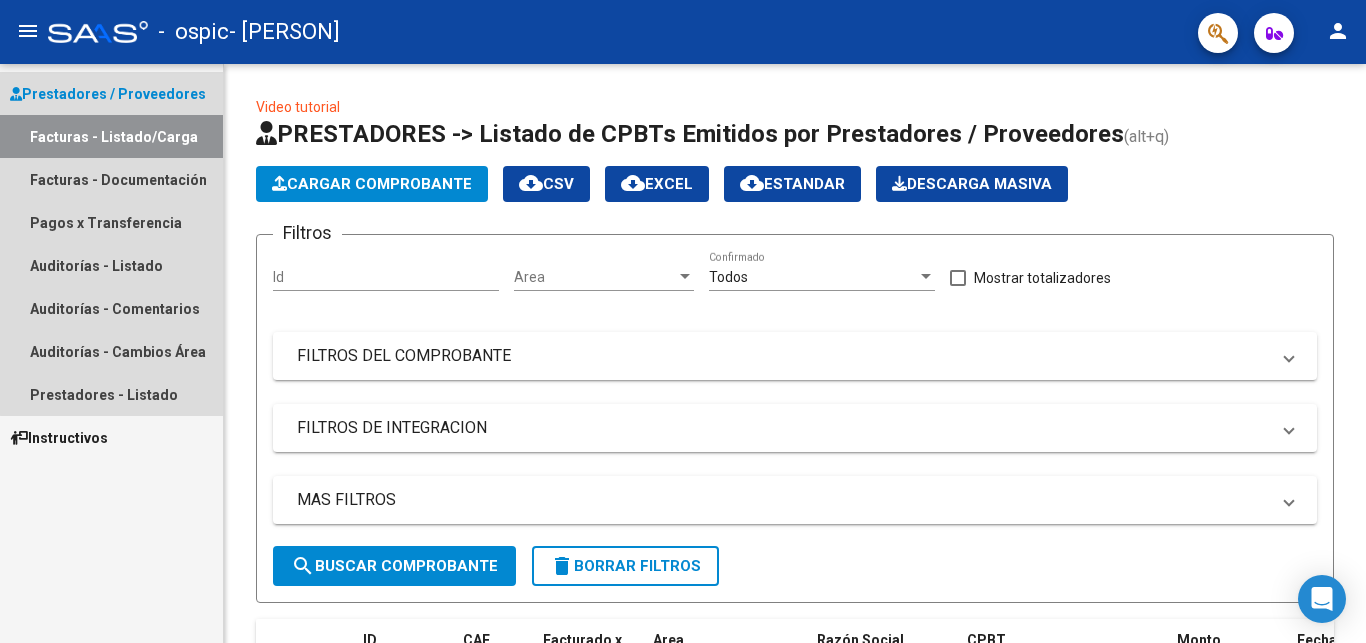 click on "Prestadores / Proveedores" at bounding box center (108, 94) 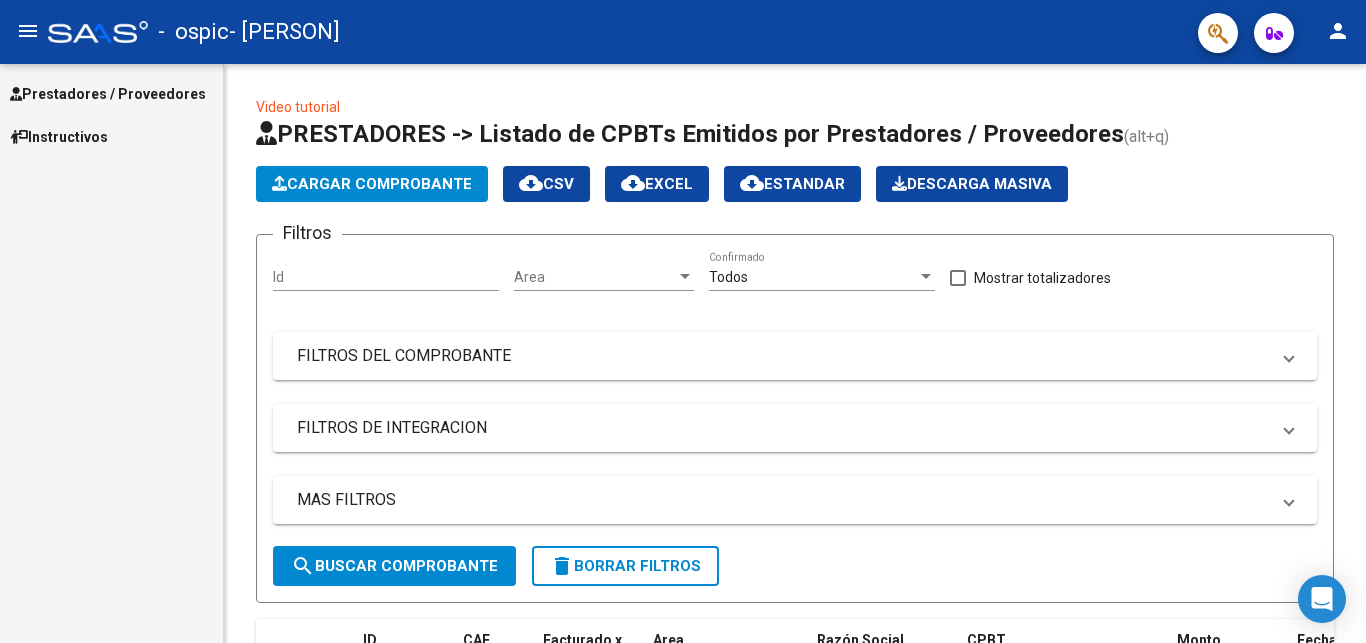 click on "Instructivos" at bounding box center (59, 137) 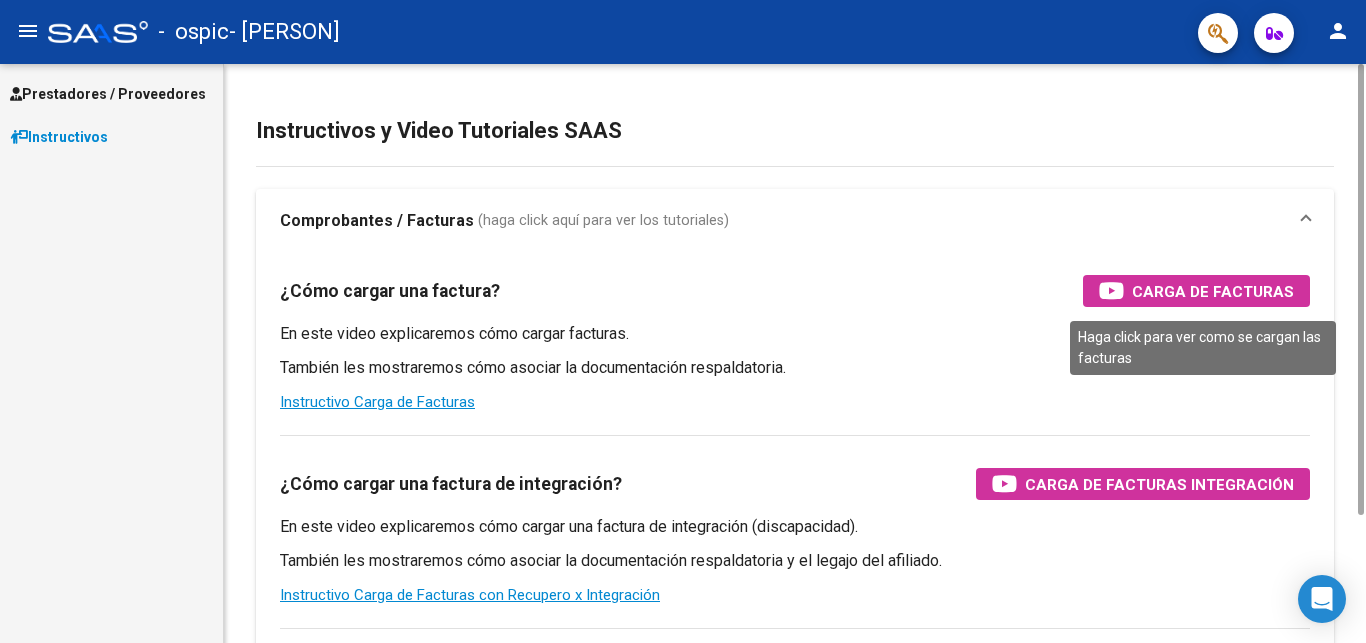click on "Carga de Facturas" at bounding box center (1213, 291) 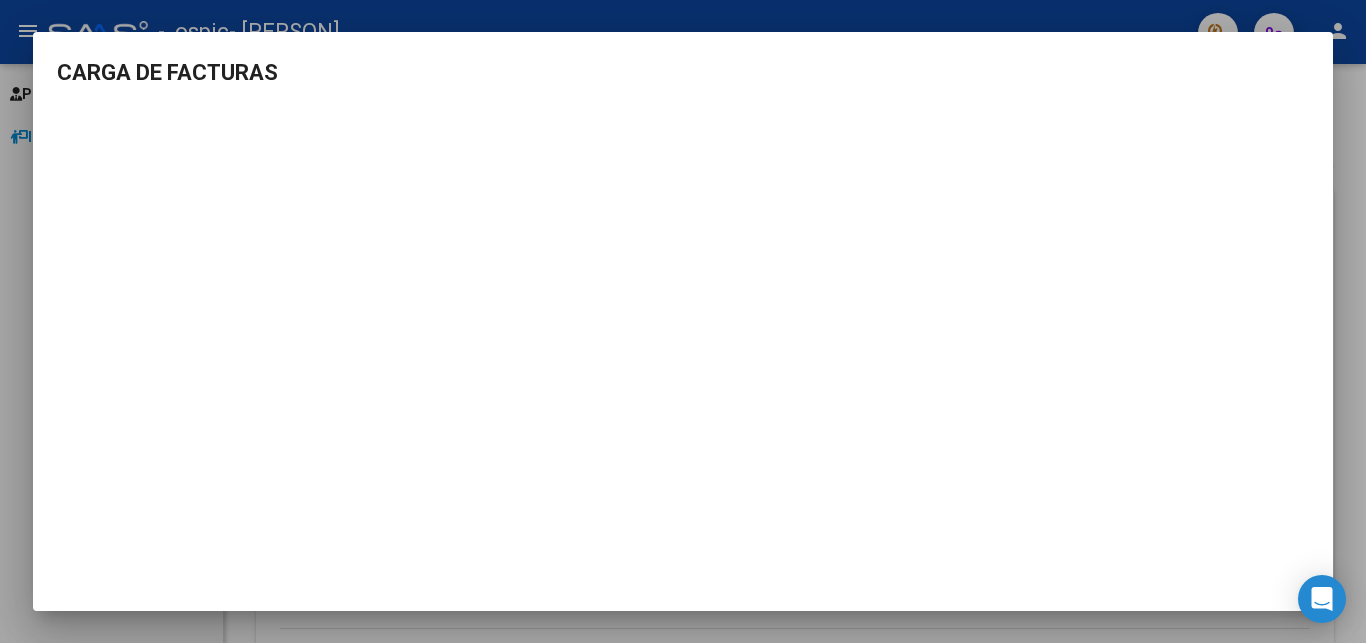click at bounding box center [683, 321] 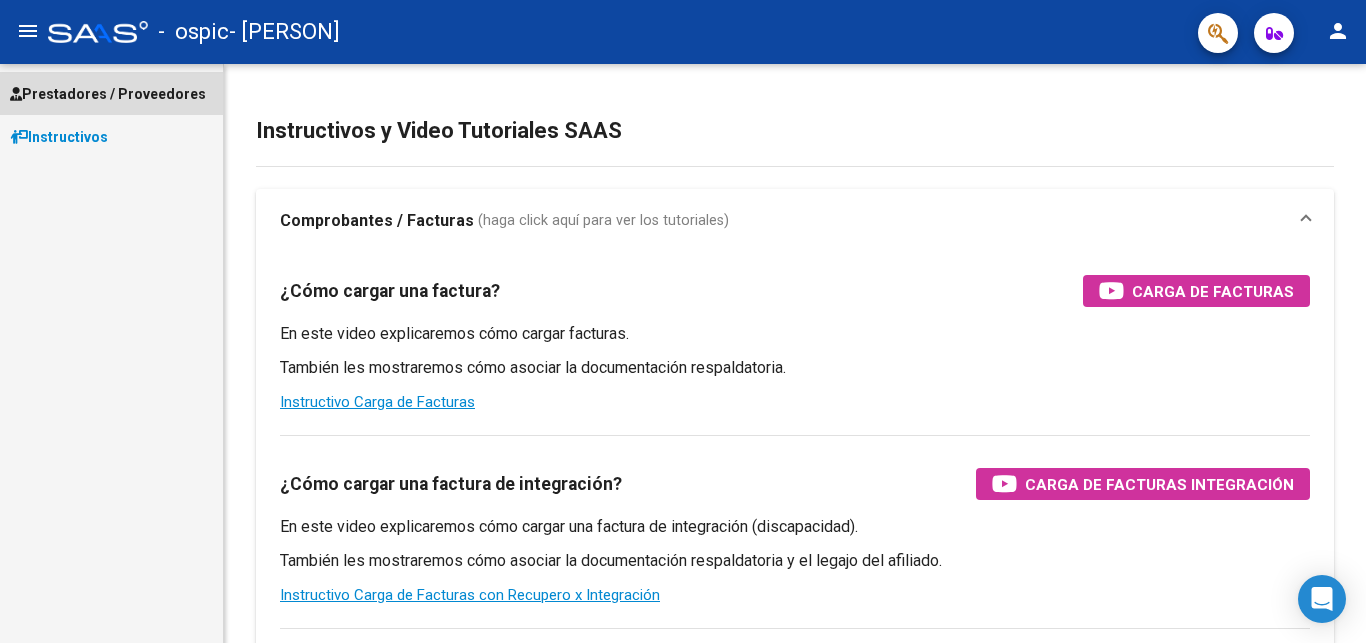 click on "Prestadores / Proveedores" at bounding box center (108, 94) 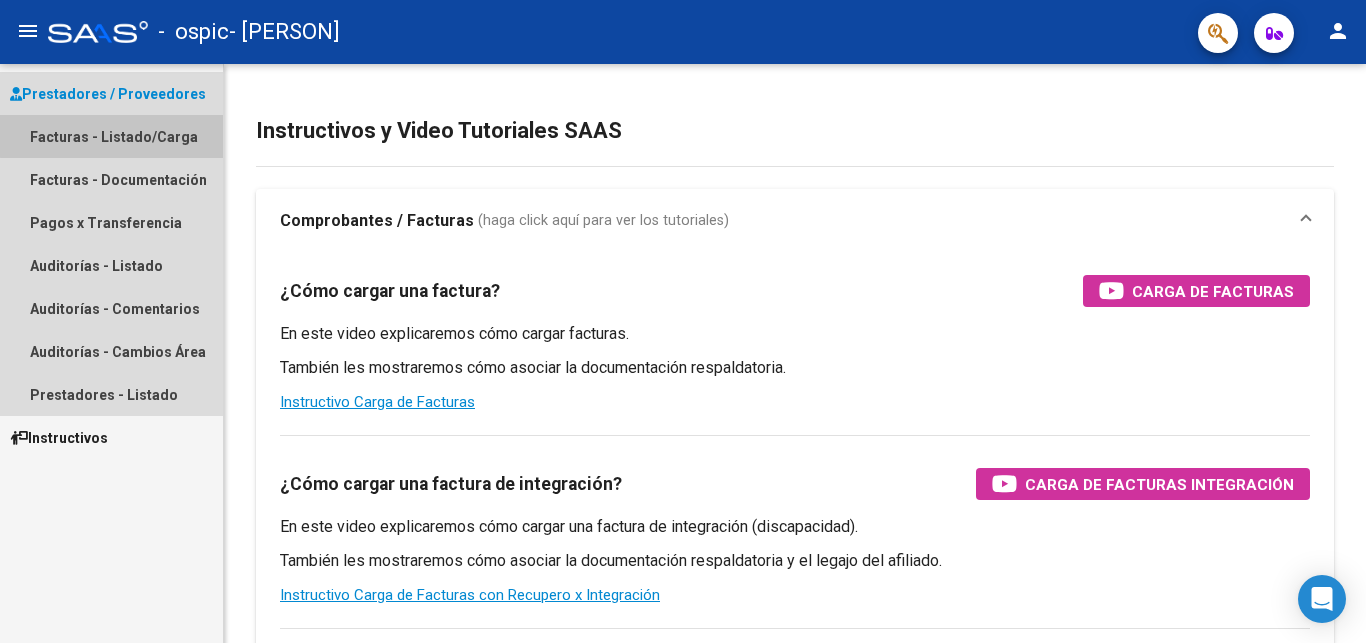 click on "Facturas - Listado/Carga" at bounding box center (111, 136) 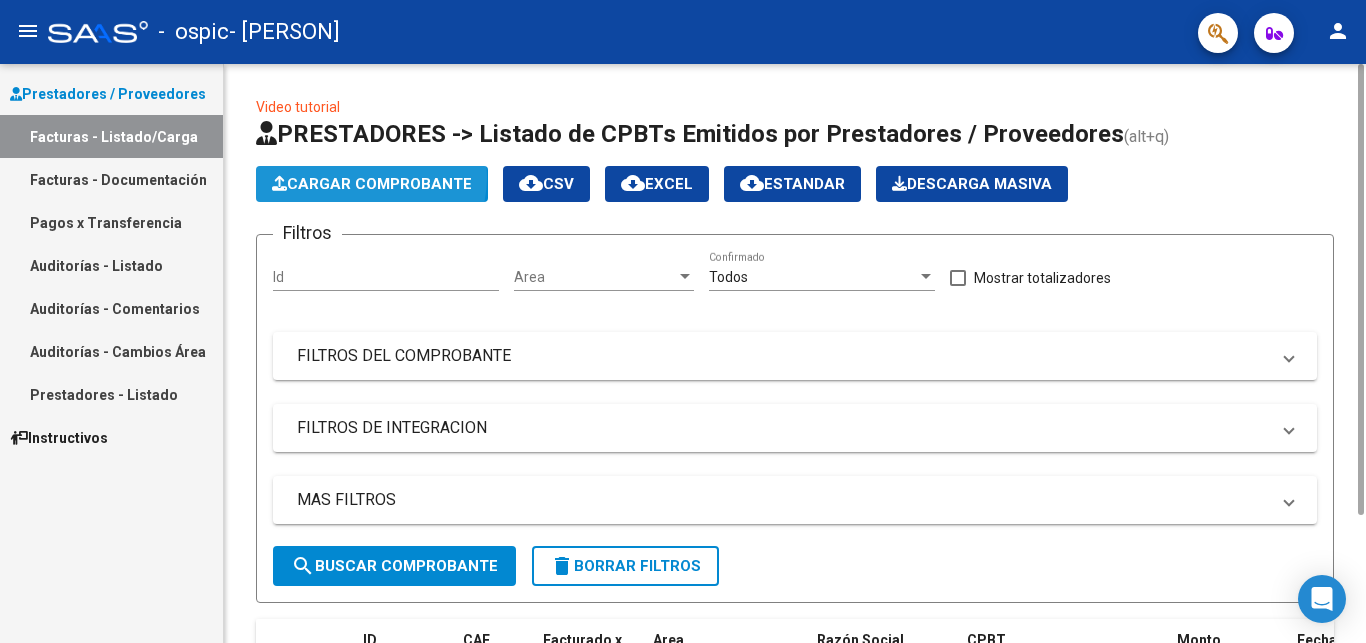 click on "Cargar Comprobante" 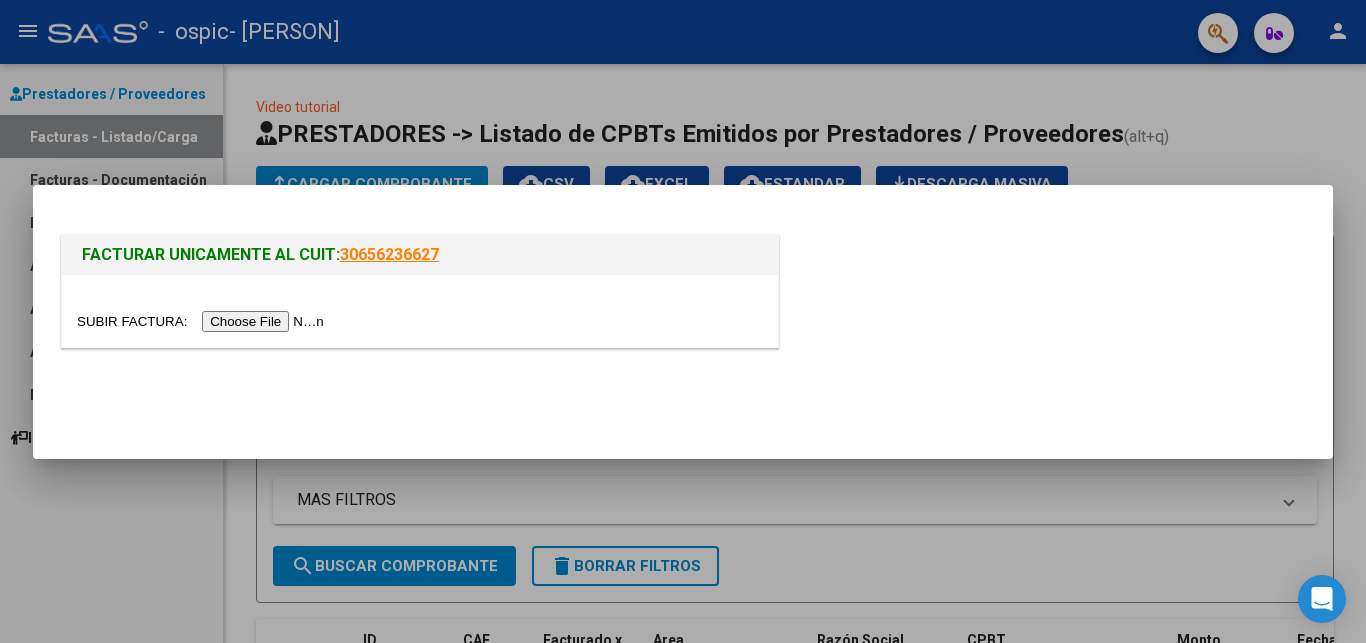 click at bounding box center (203, 321) 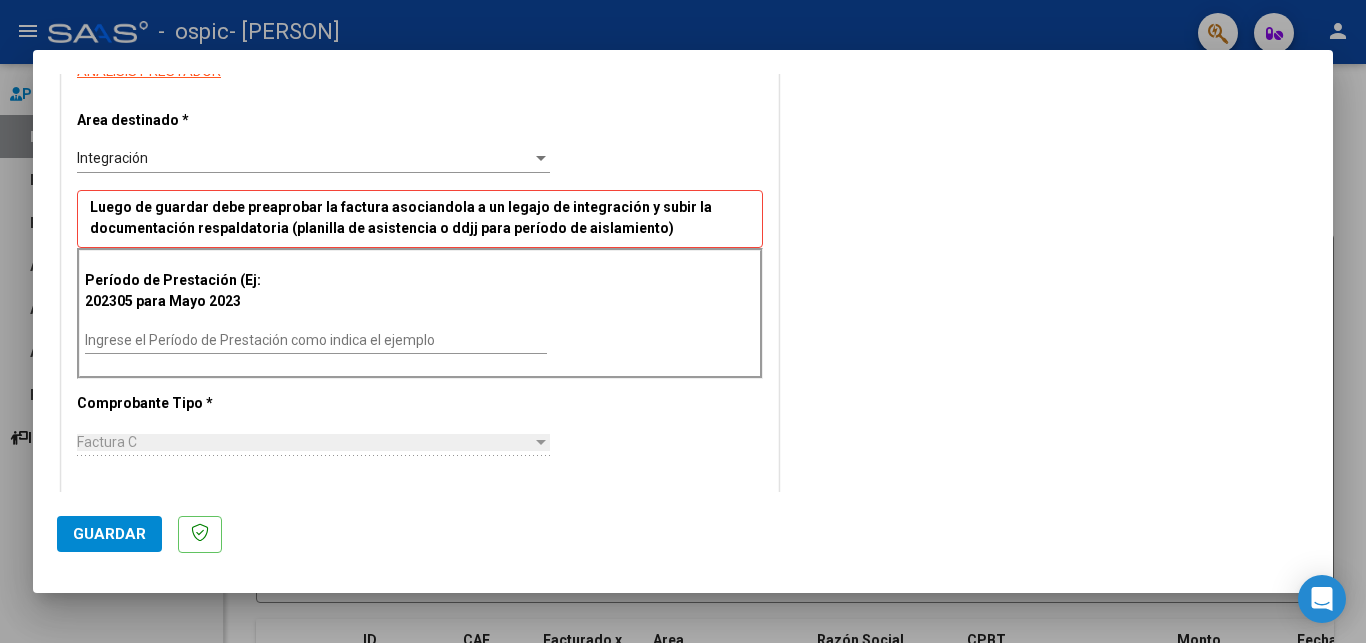 scroll, scrollTop: 408, scrollLeft: 0, axis: vertical 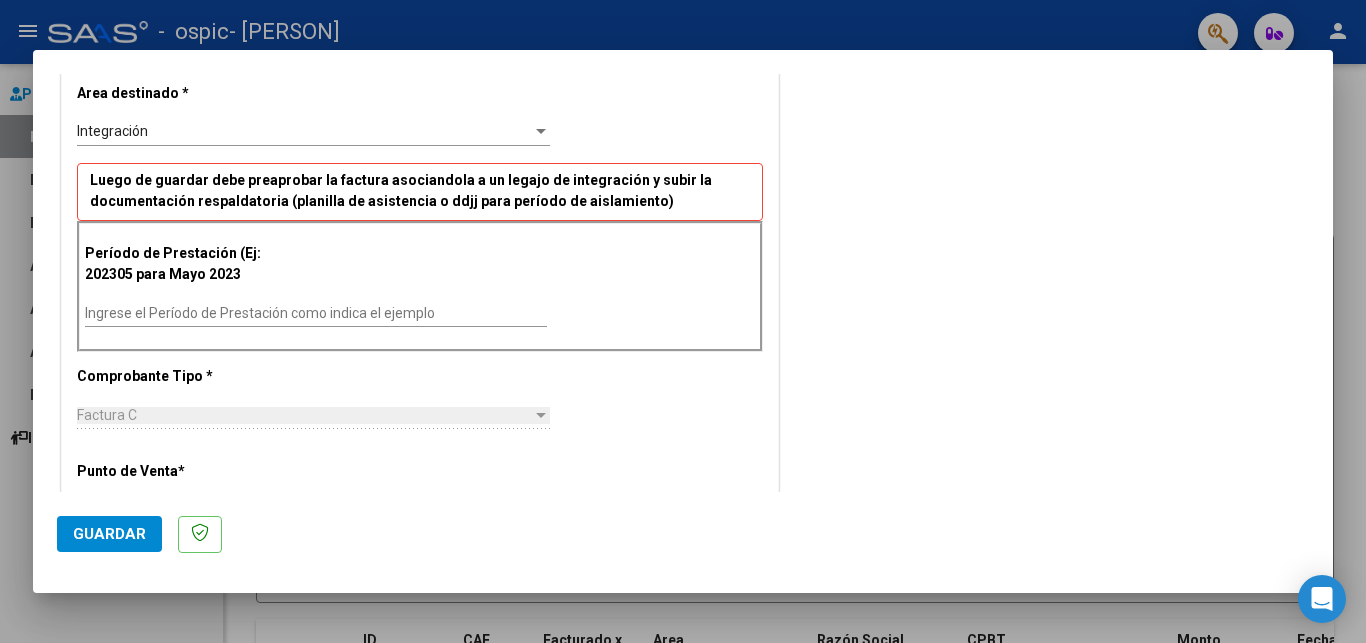 click on "Ingrese el Período de Prestación como indica el ejemplo" at bounding box center (316, 313) 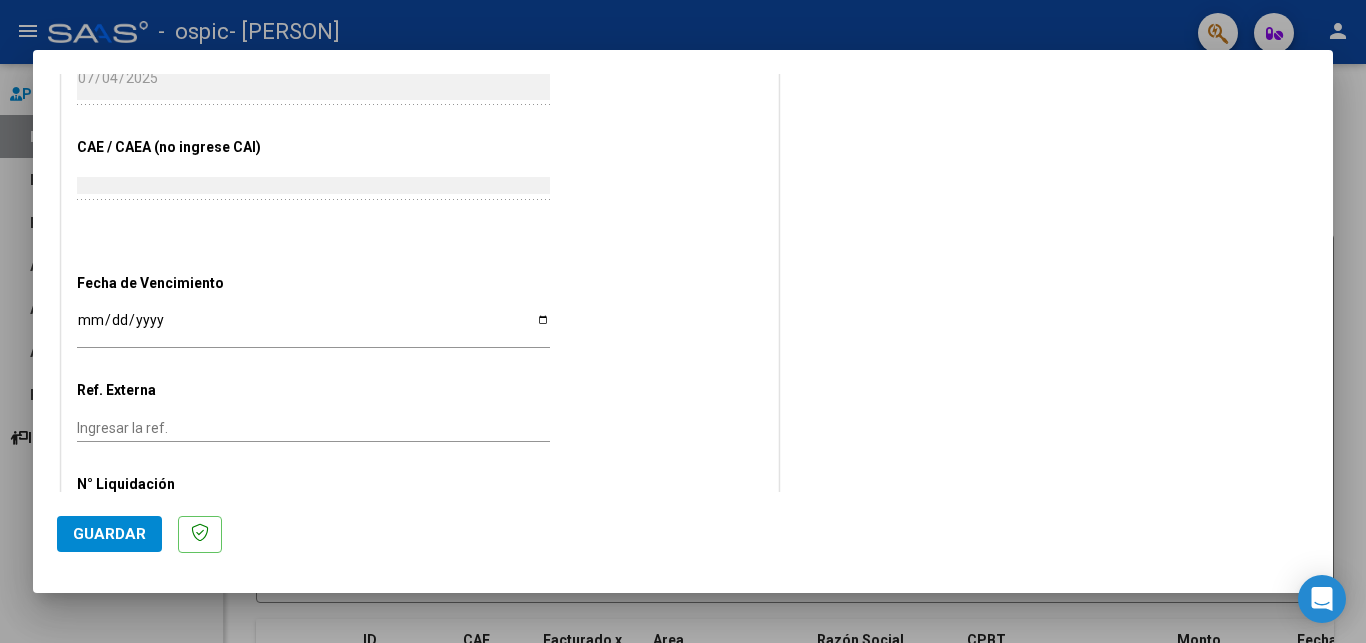 scroll, scrollTop: 1182, scrollLeft: 0, axis: vertical 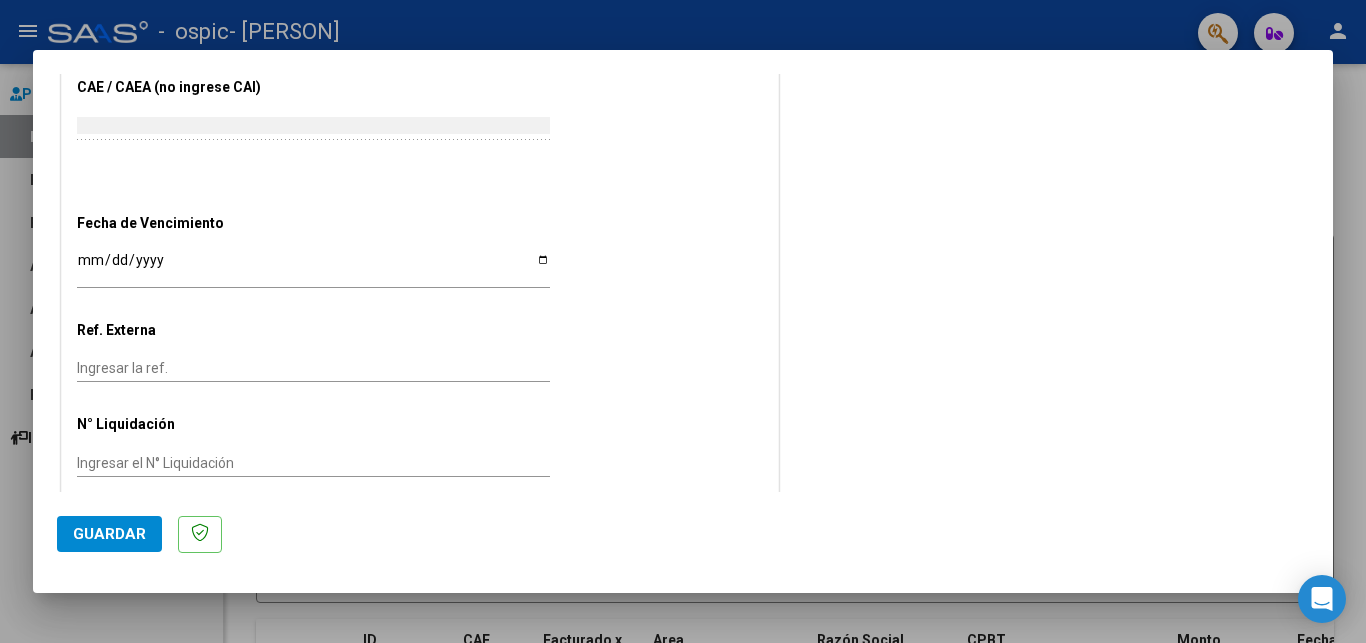 type on "202506" 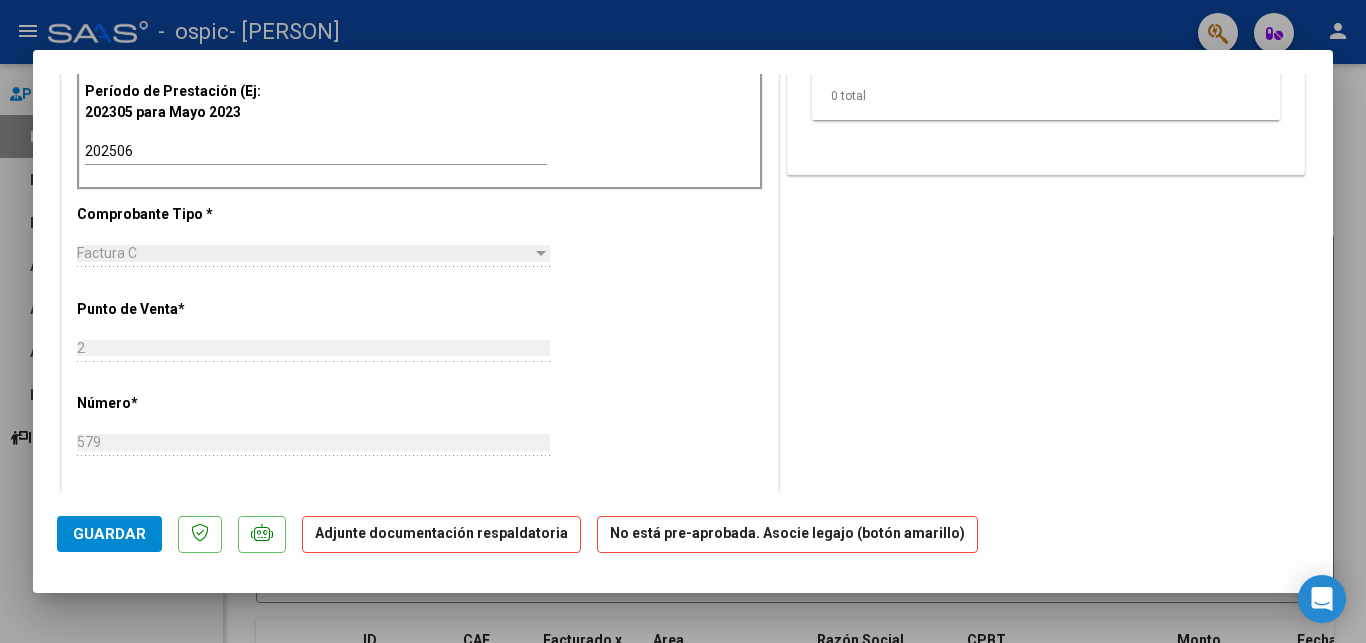 scroll, scrollTop: 0, scrollLeft: 0, axis: both 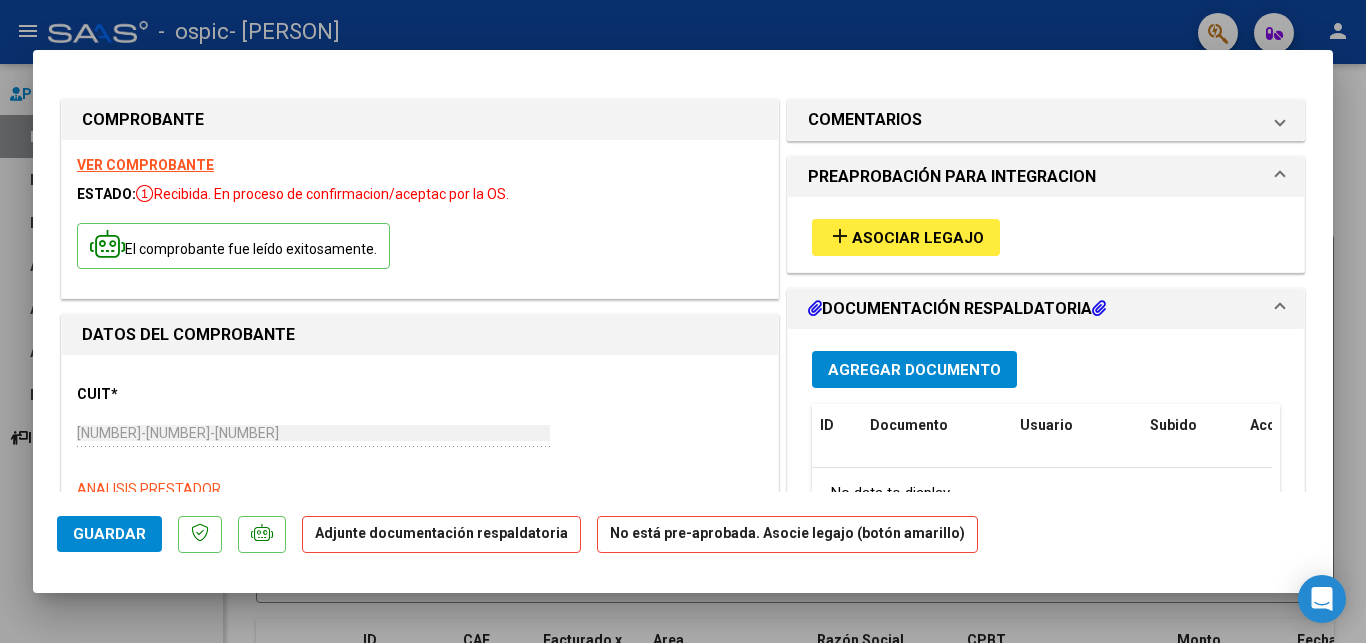 click on "Adjunte documentación respaldatoria" 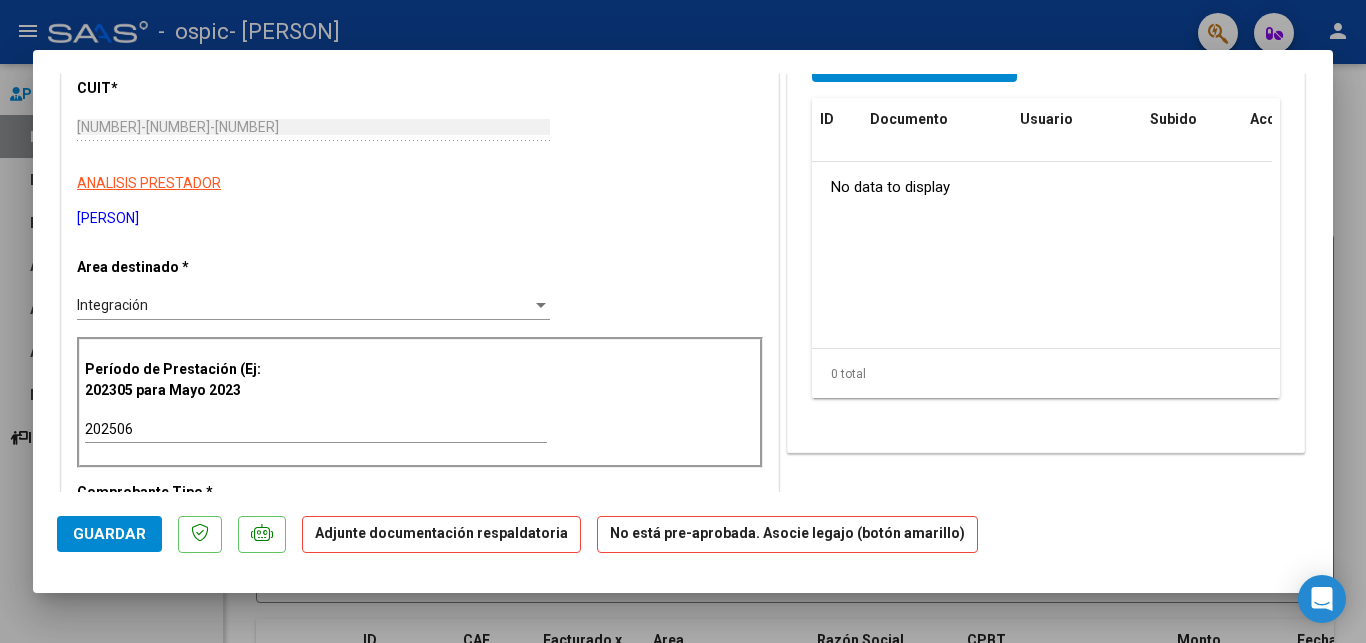 scroll, scrollTop: 0, scrollLeft: 0, axis: both 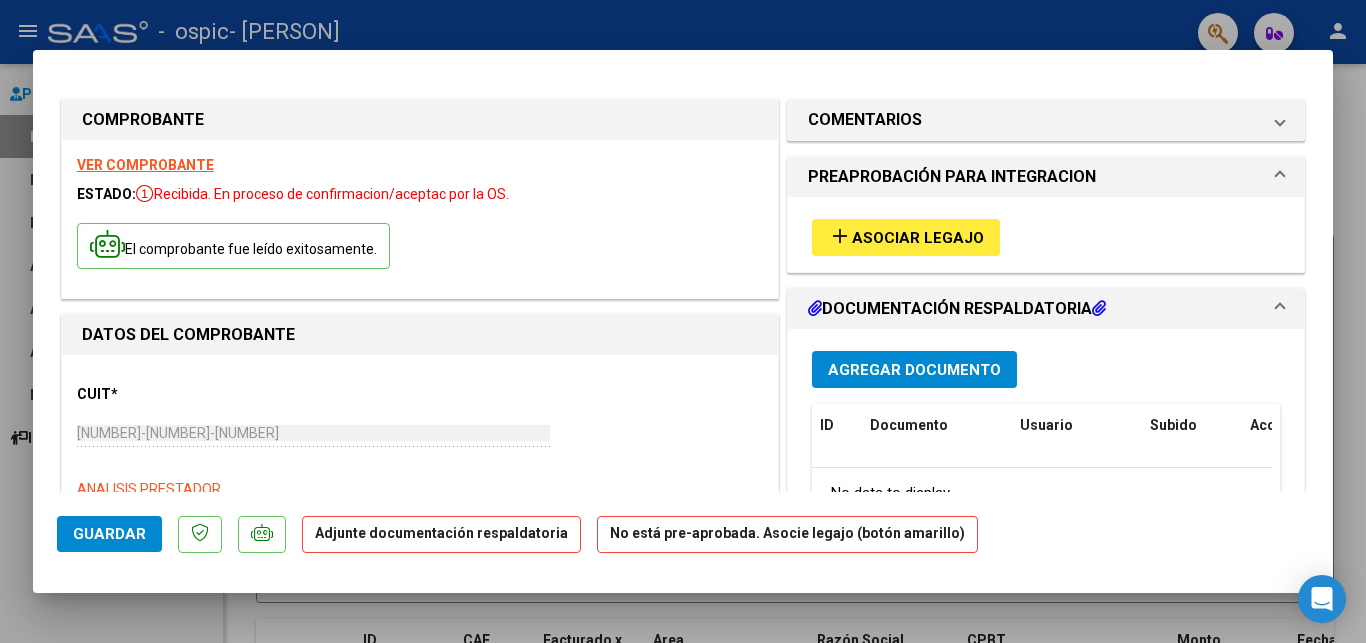 click on "Asociar Legajo" at bounding box center (918, 238) 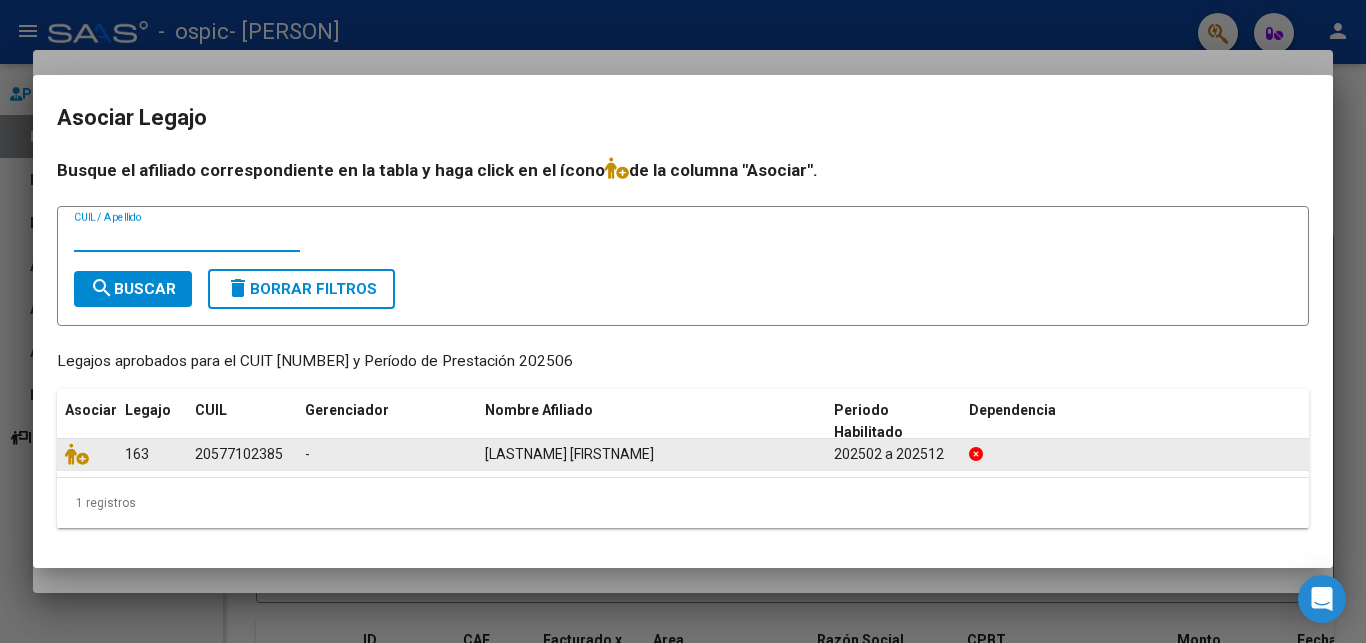 click on "[LASTNAME] [FIRSTNAME]" 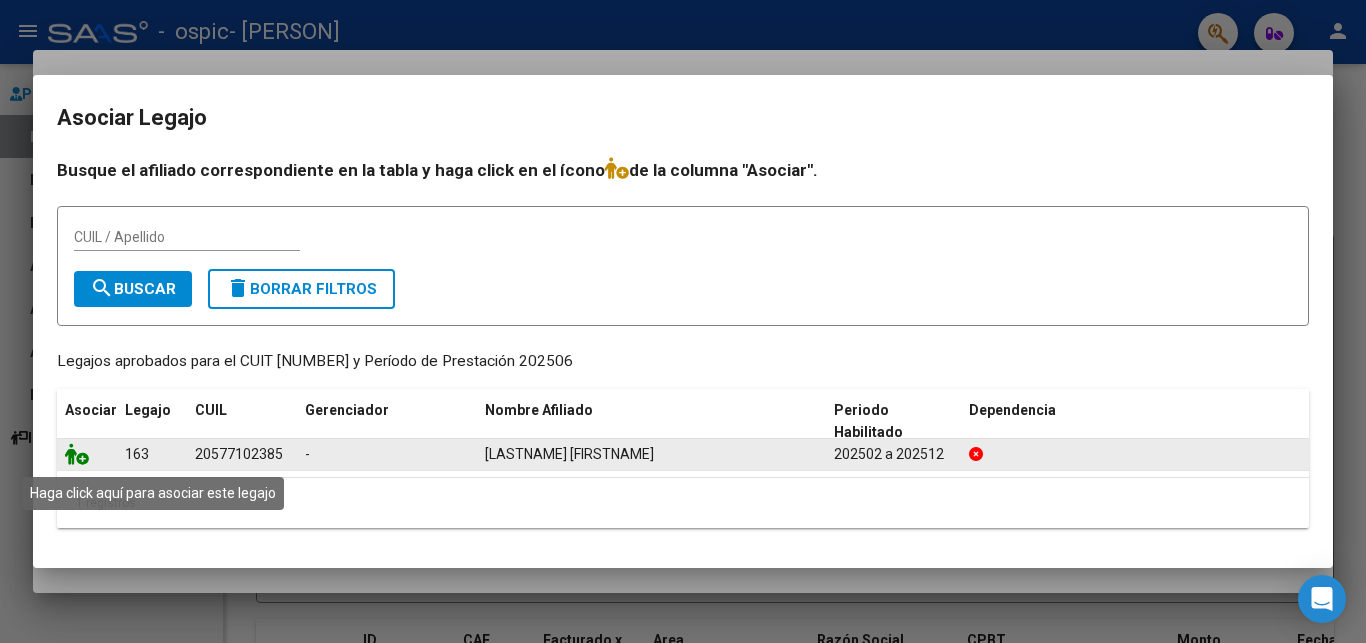 click 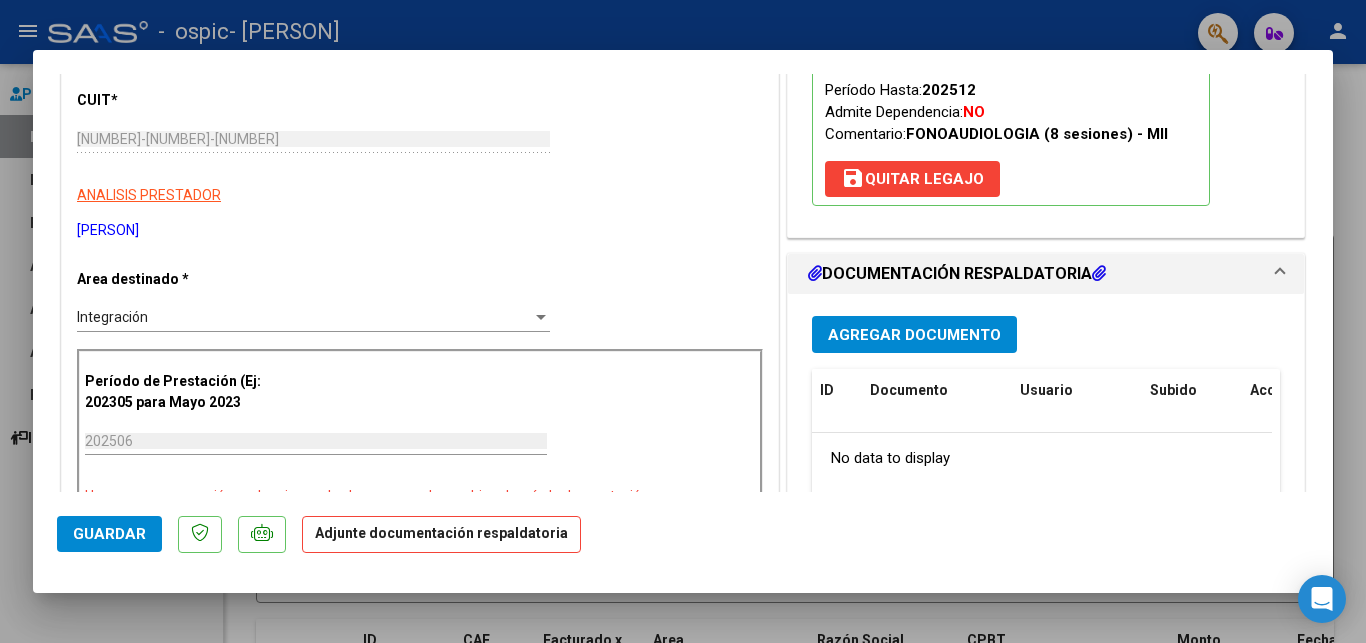 scroll, scrollTop: 306, scrollLeft: 0, axis: vertical 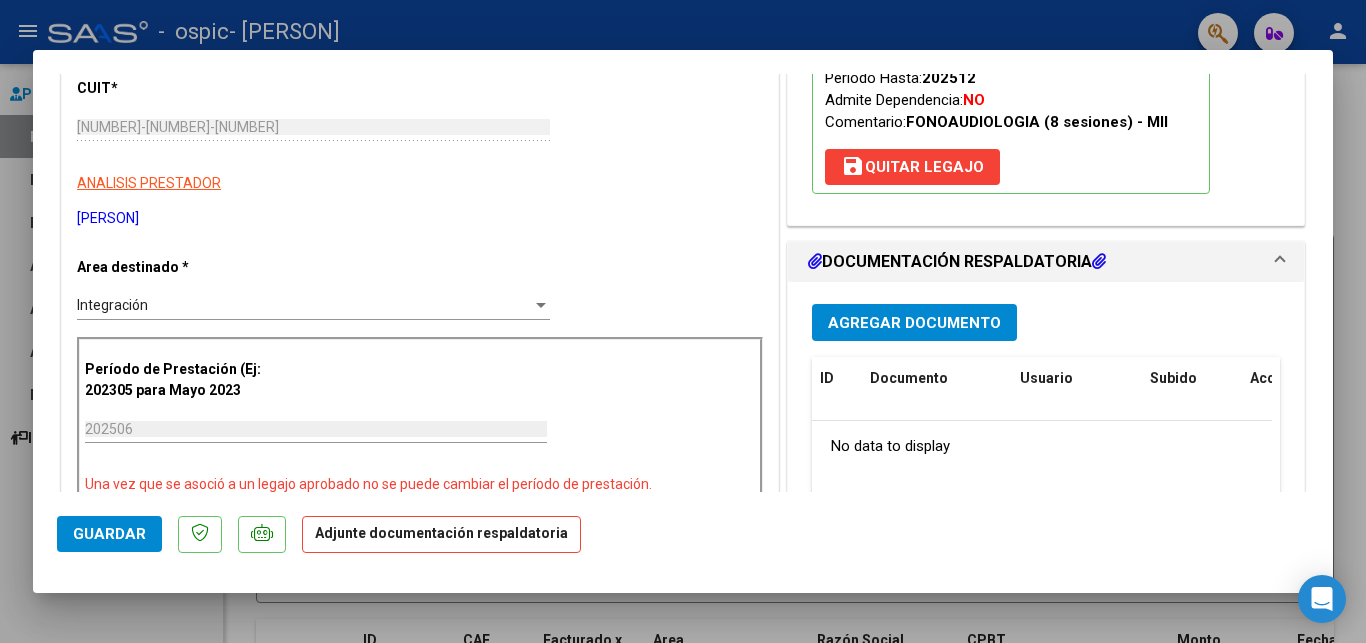 click on "Agregar Documento" at bounding box center [914, 323] 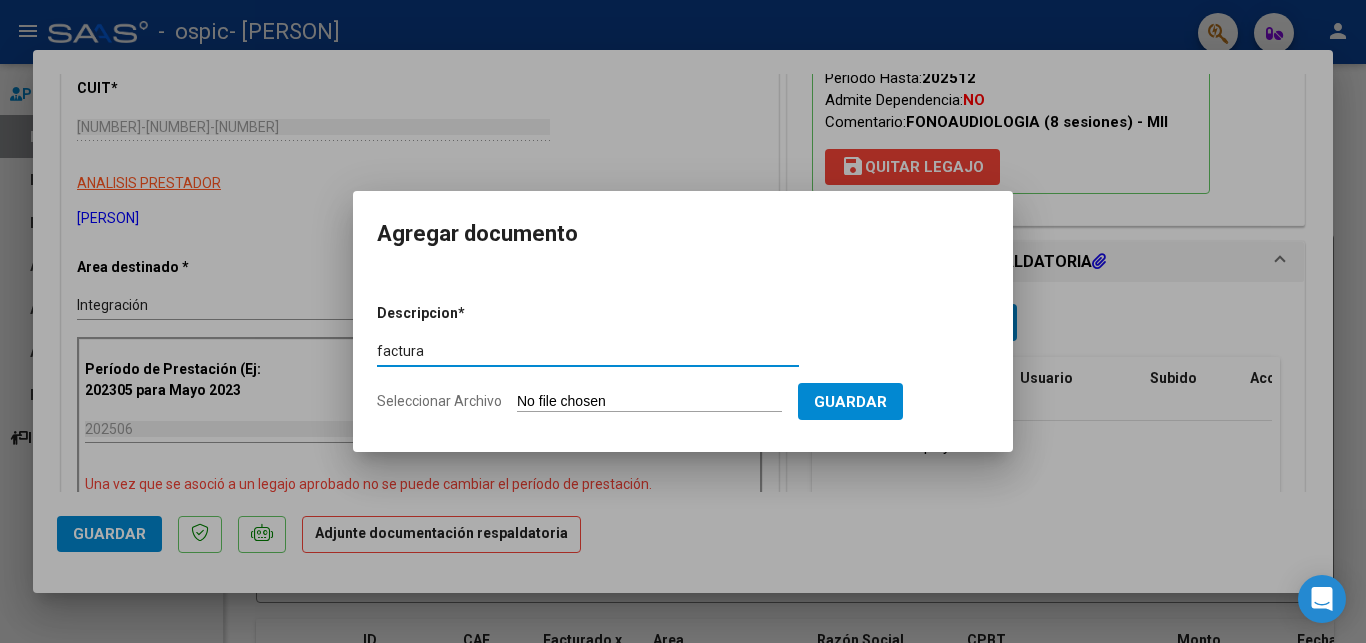 type on "factura" 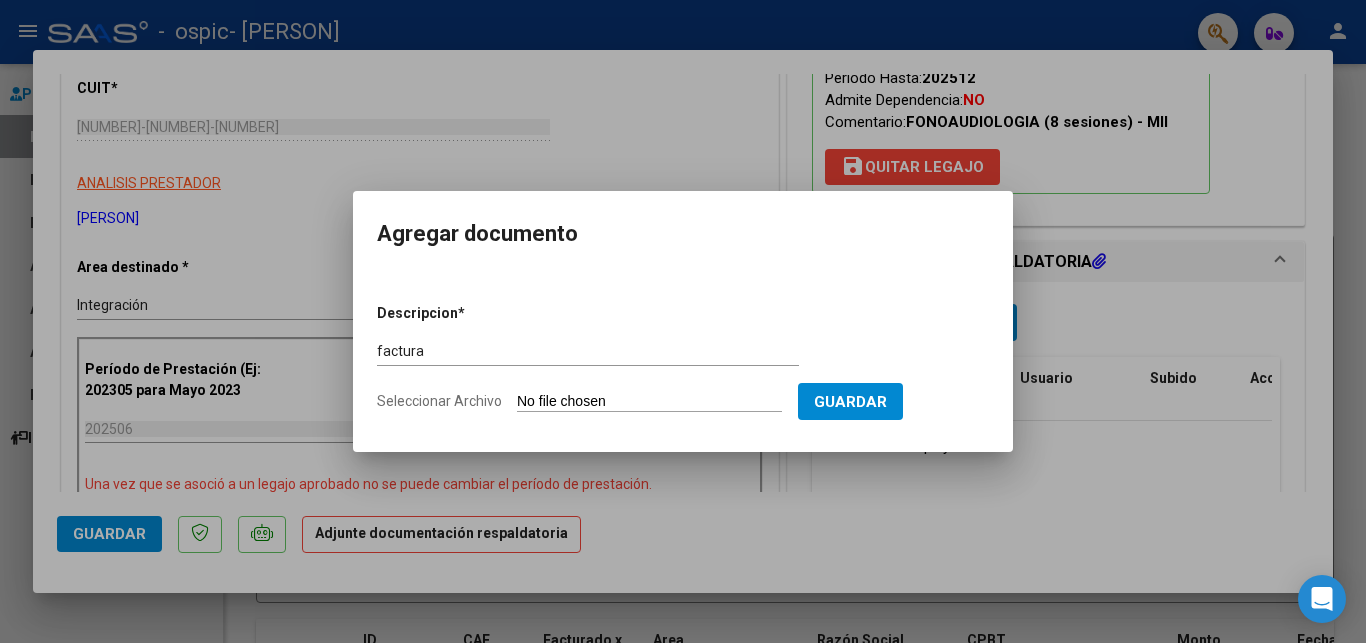 click on "Seleccionar Archivo" at bounding box center (649, 402) 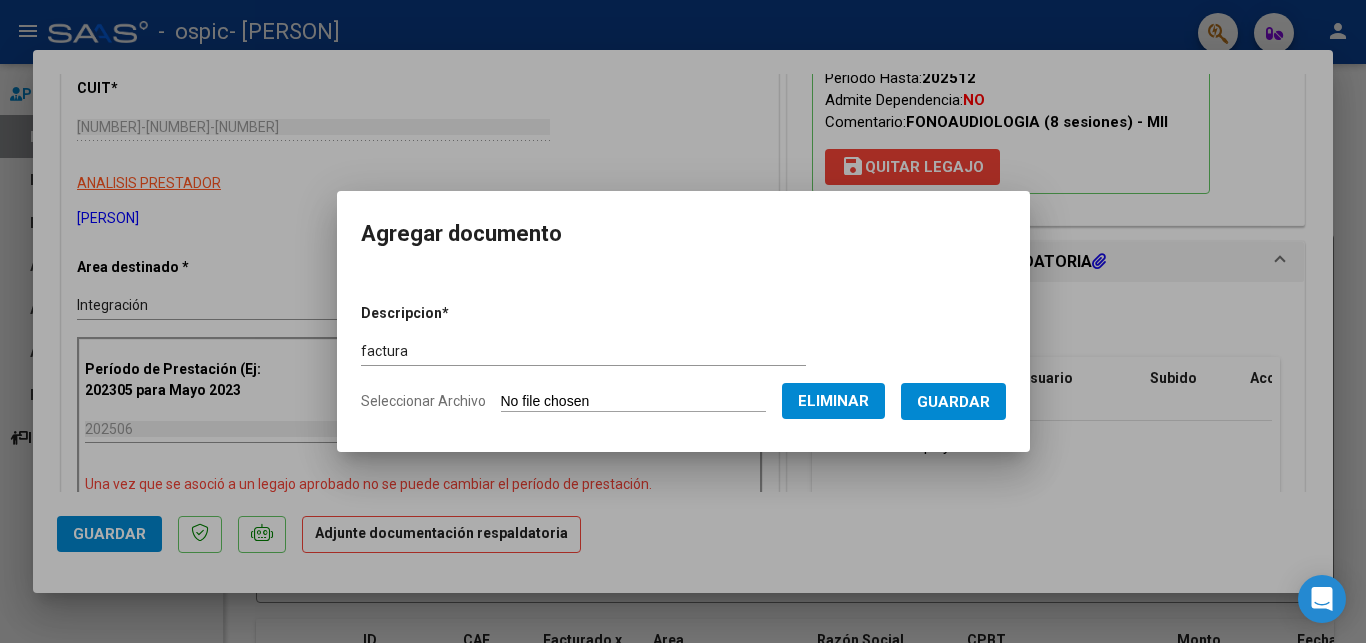 click on "Guardar" at bounding box center [953, 402] 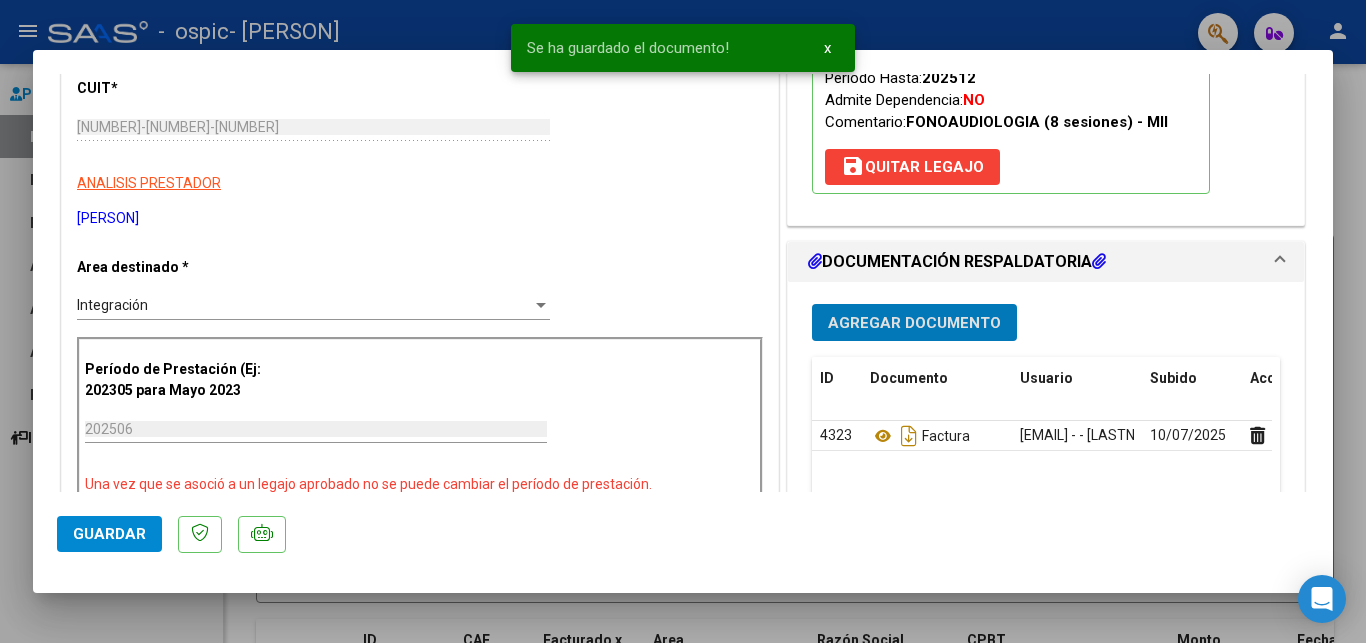 click on "Agregar Documento" at bounding box center [914, 323] 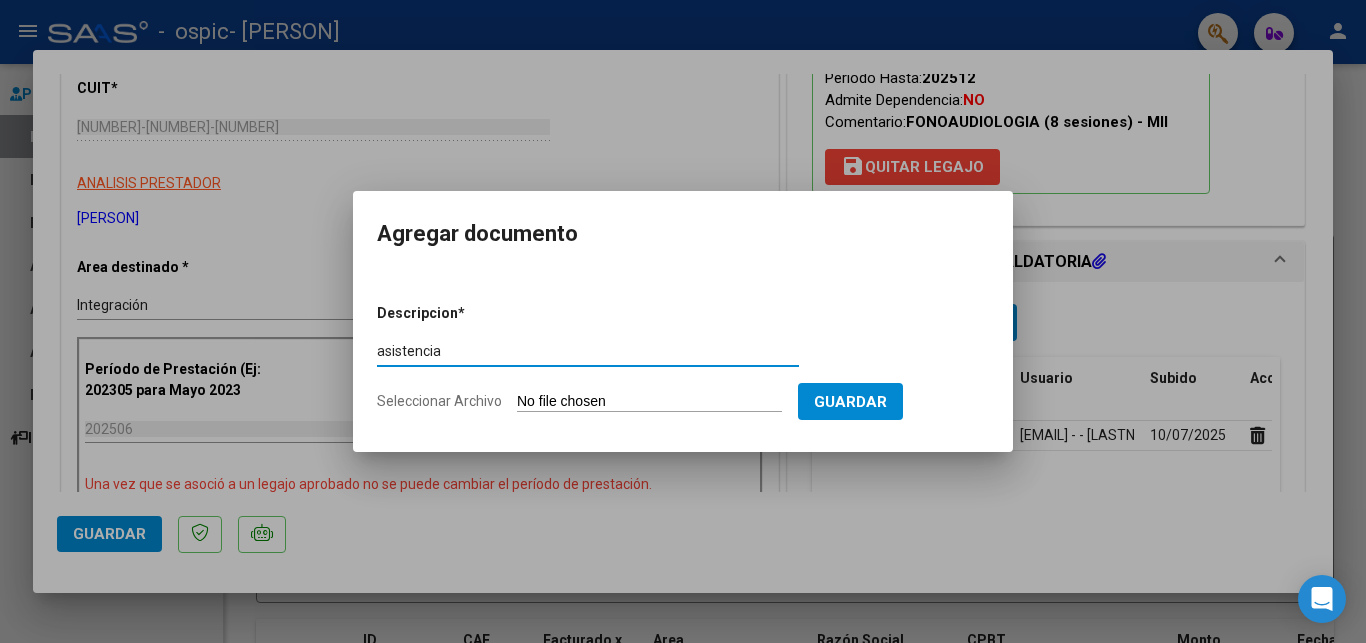 type on "asistencia" 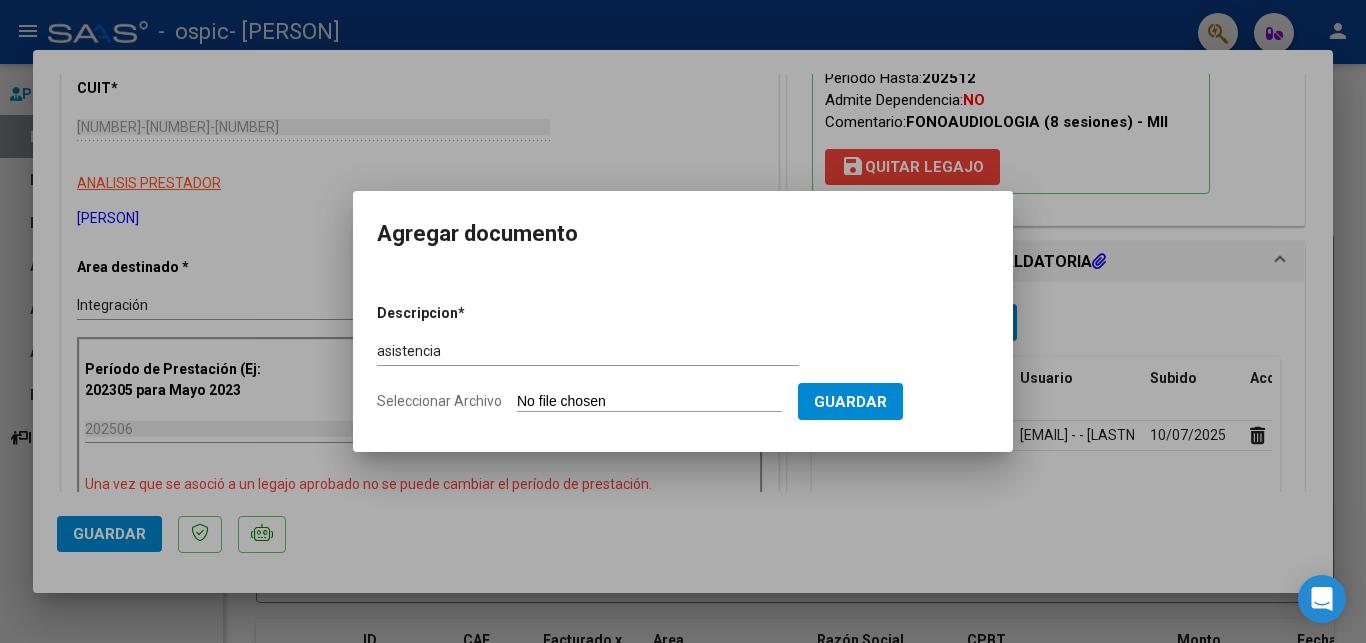 type on "C:\fakepath\asistencia junio25-[LASTNAME].jpg" 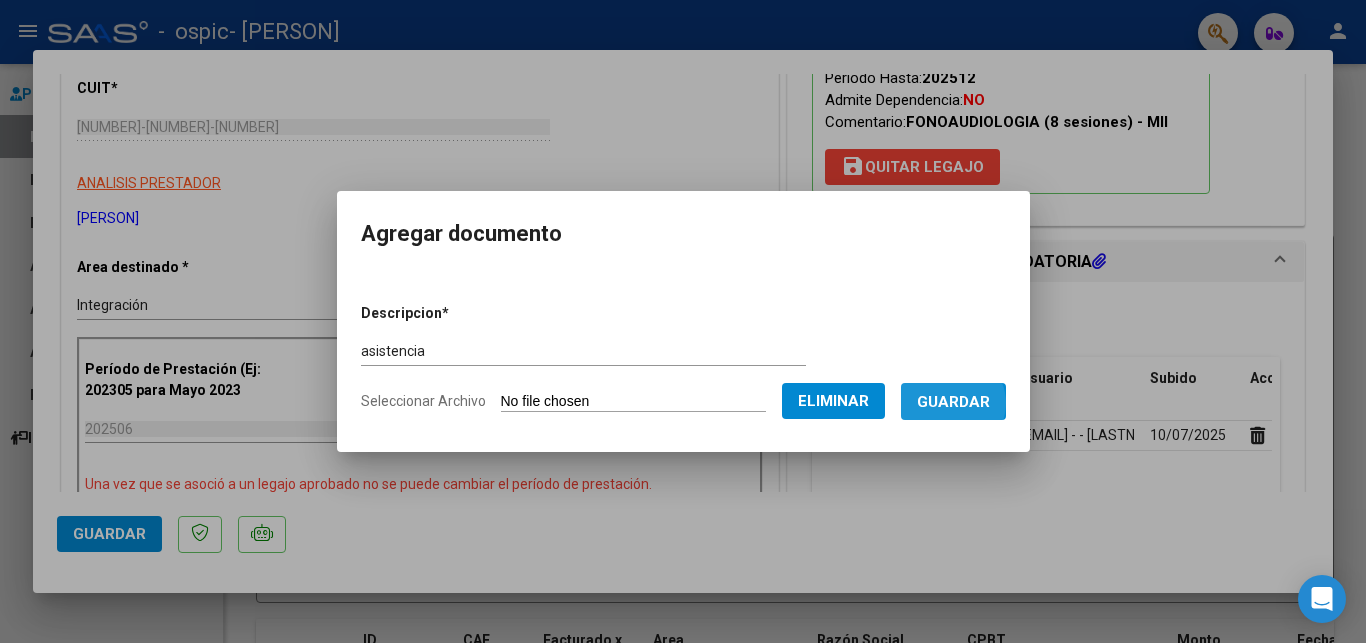 click on "Guardar" at bounding box center [953, 402] 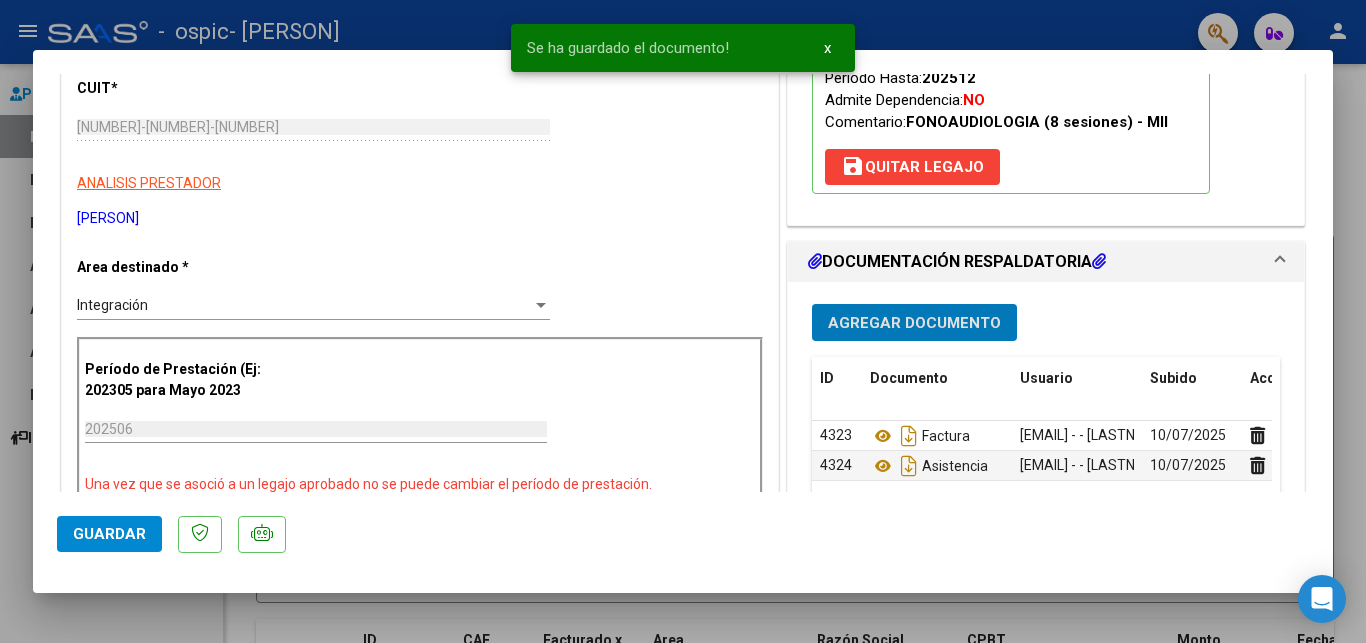 click on "Agregar Documento" at bounding box center (914, 323) 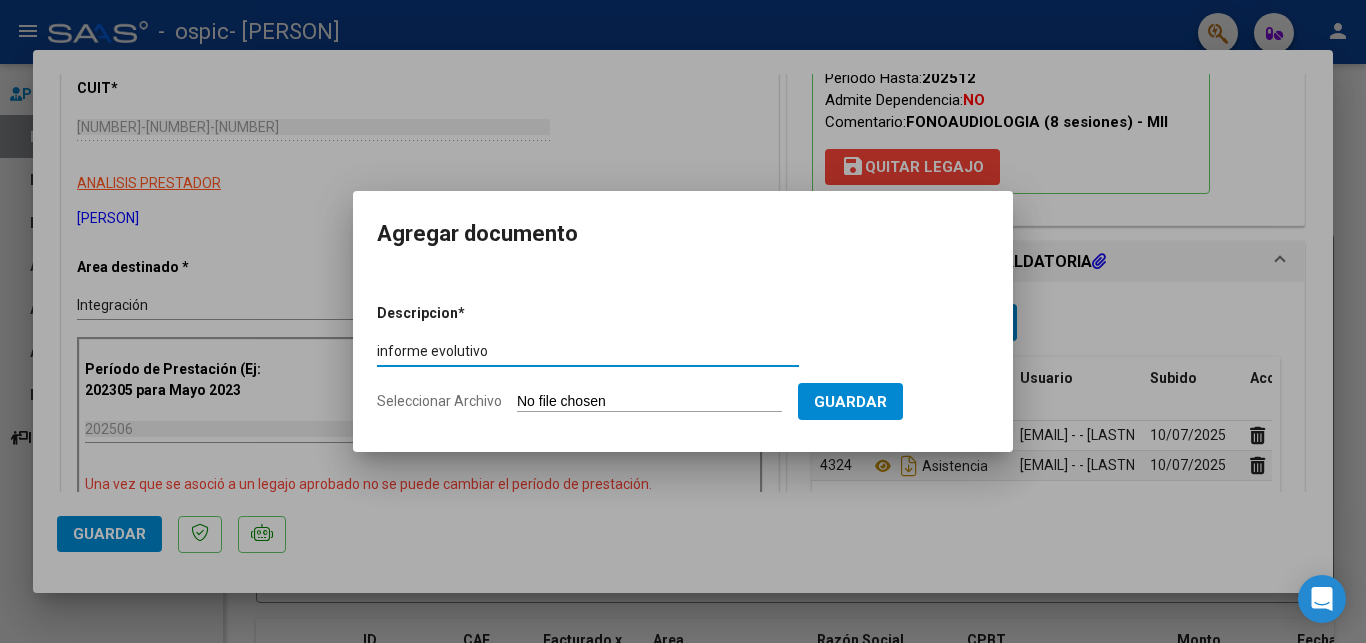 type on "informe evolutivo" 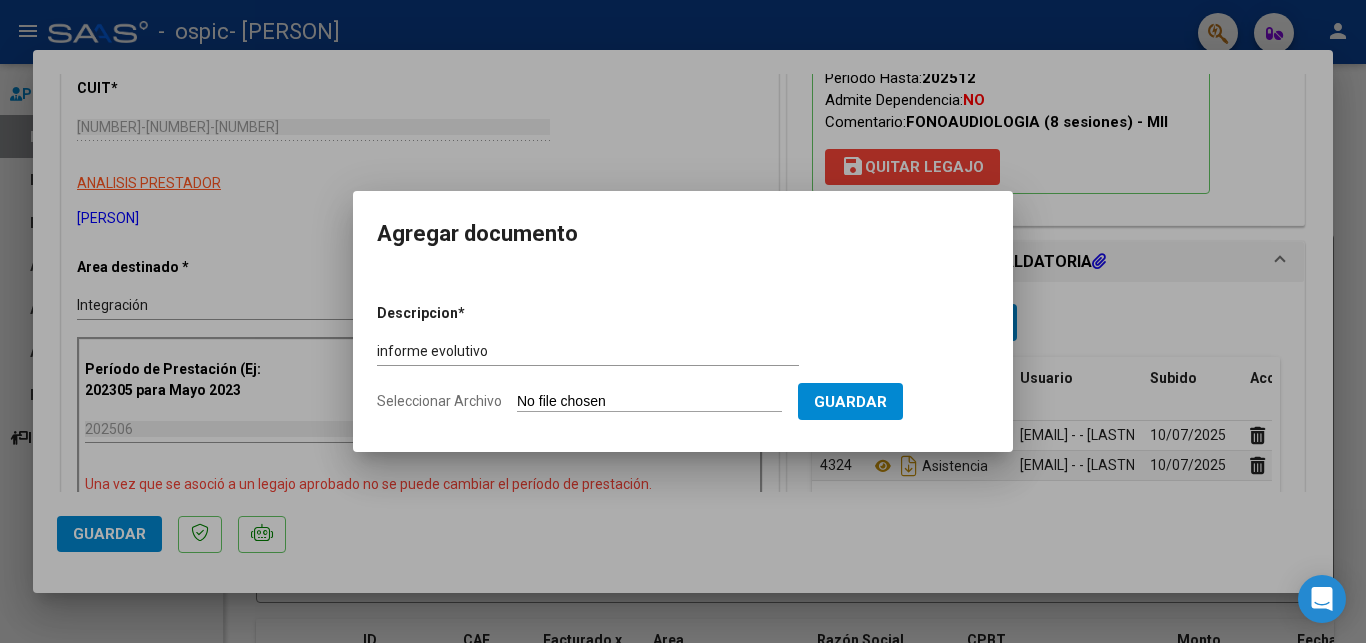 click on "Seleccionar Archivo" at bounding box center [649, 402] 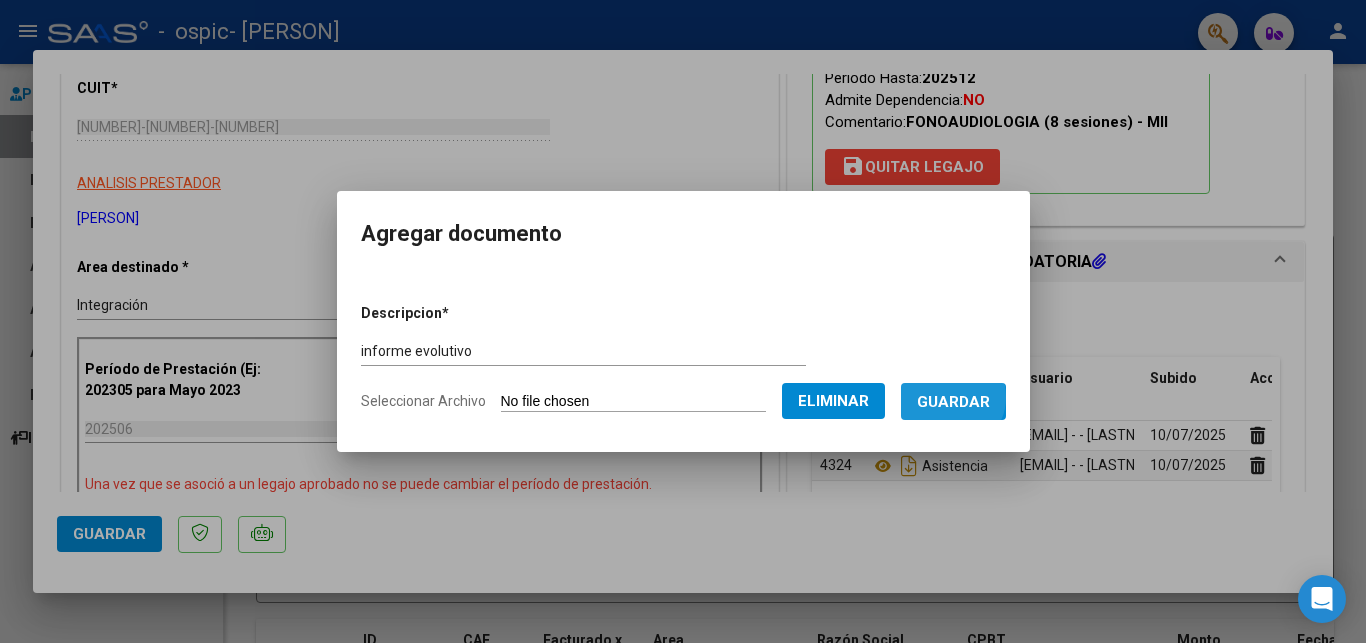 click on "Guardar" at bounding box center [953, 402] 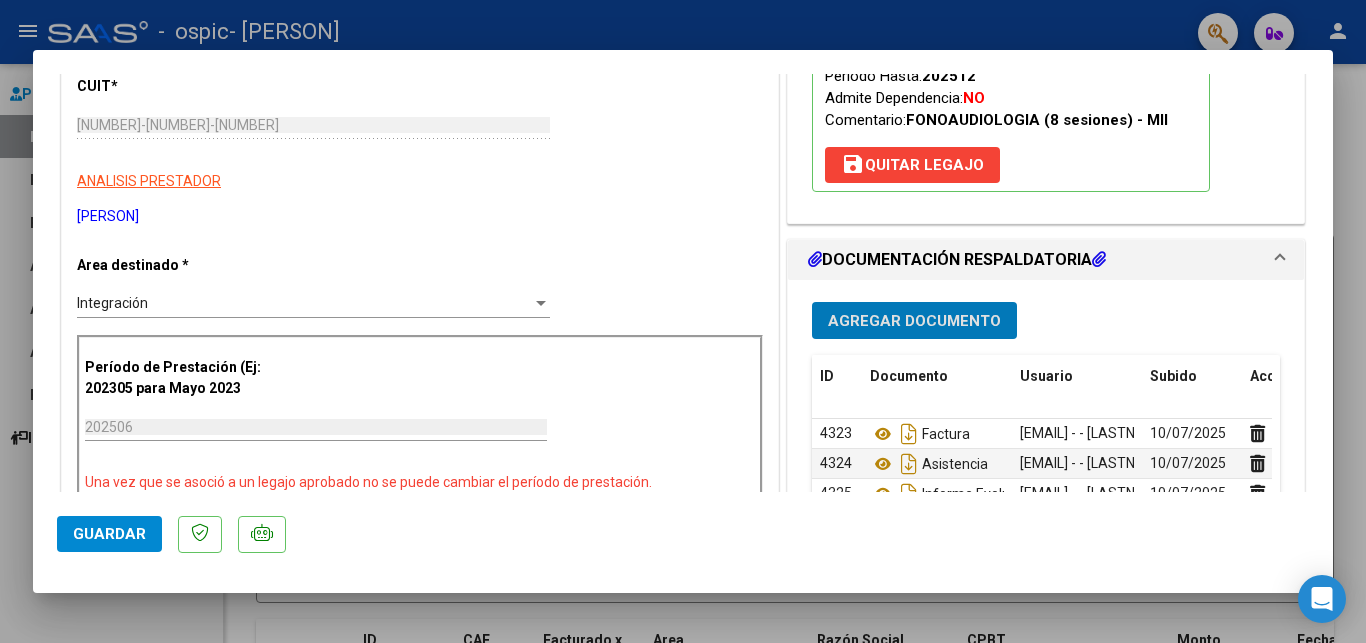 scroll, scrollTop: 408, scrollLeft: 0, axis: vertical 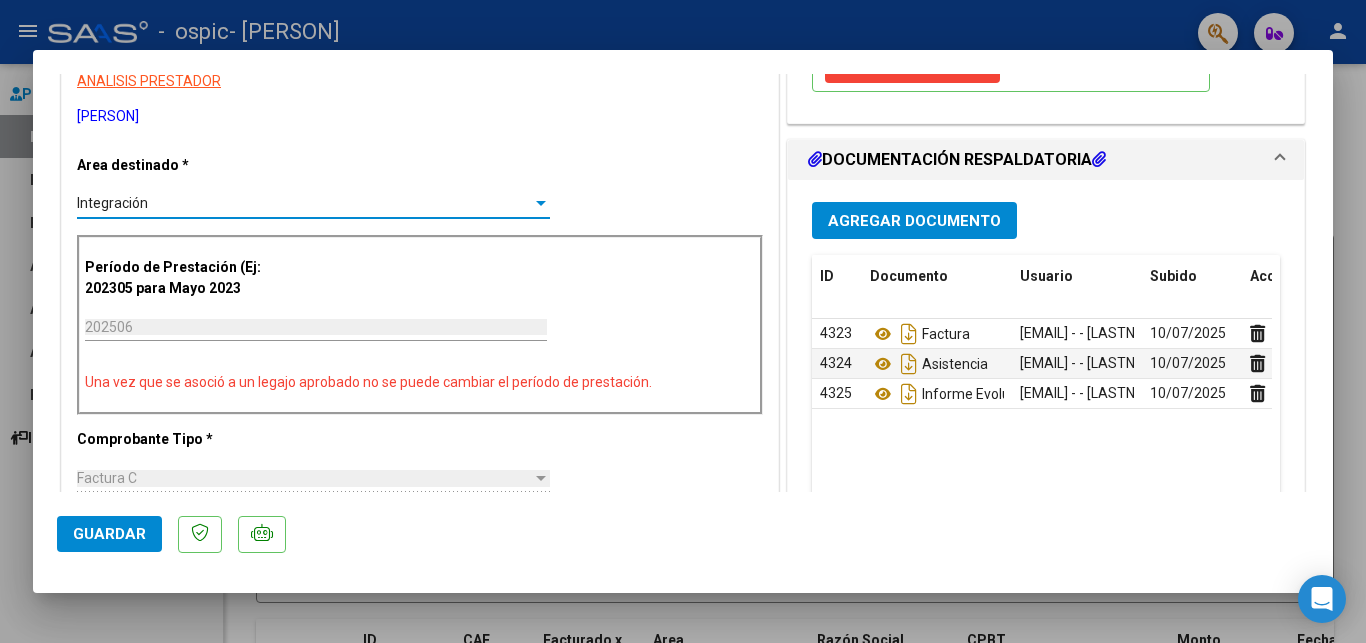 click at bounding box center (541, 203) 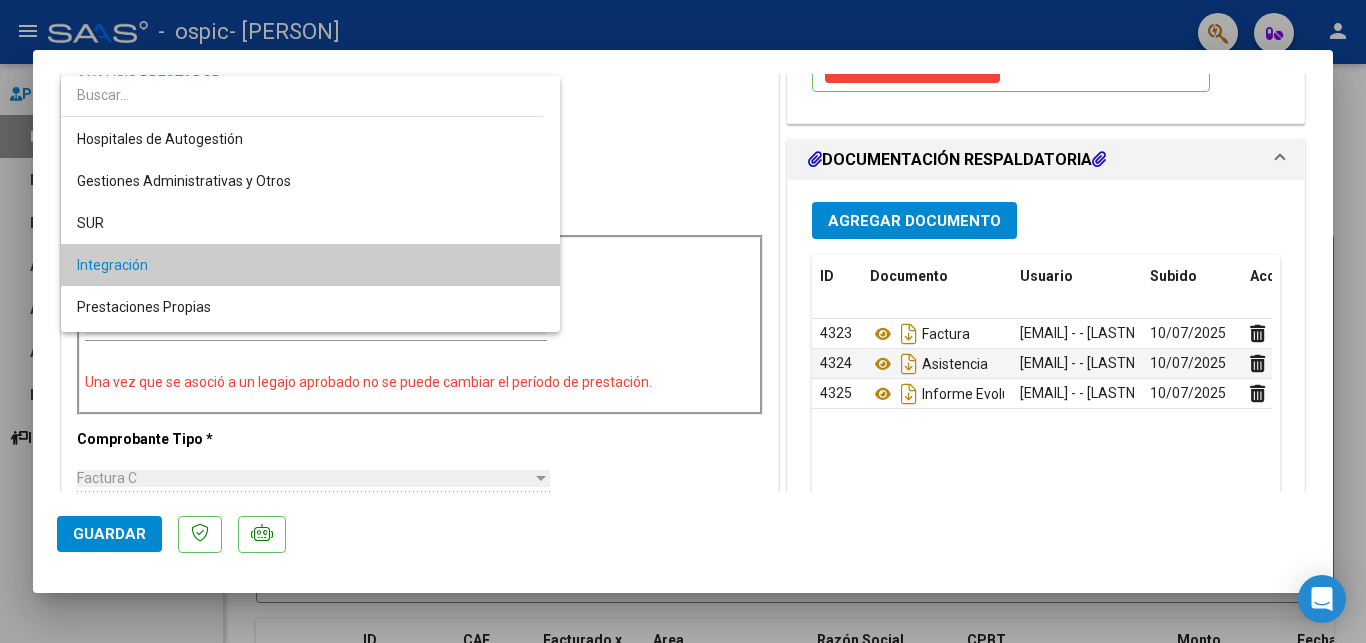 scroll, scrollTop: 61, scrollLeft: 0, axis: vertical 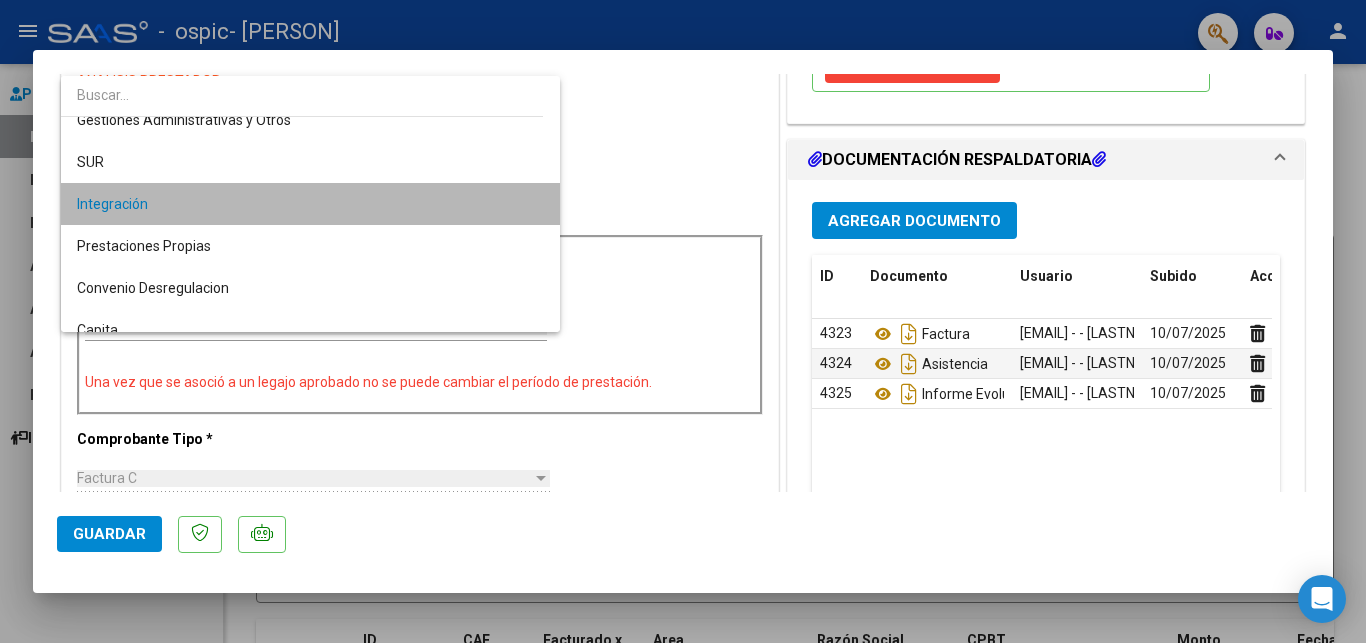 click on "Integración" at bounding box center (310, 204) 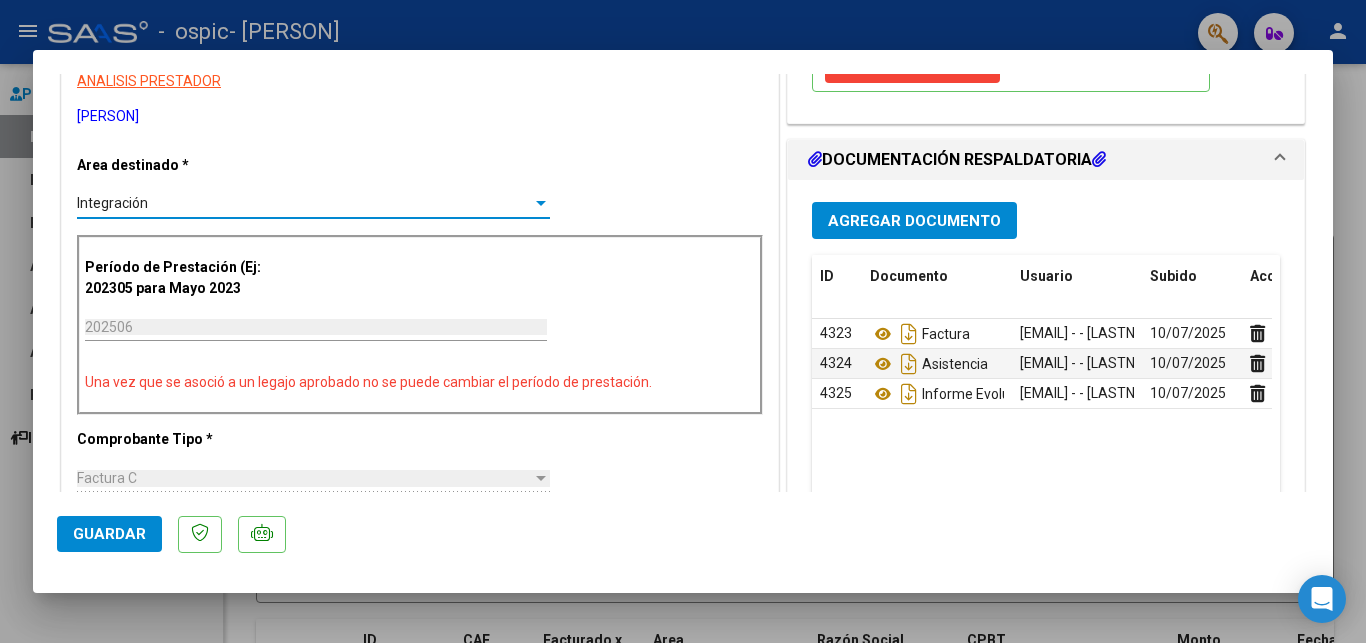 click on "Guardar" 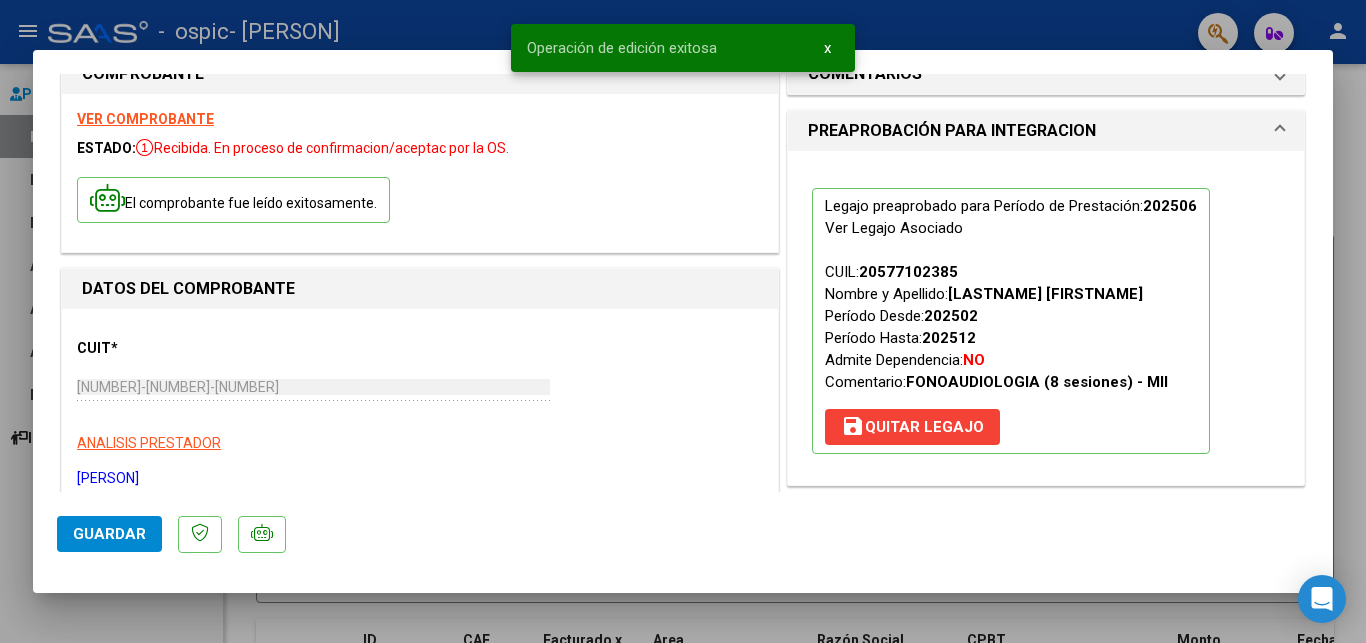 scroll, scrollTop: 0, scrollLeft: 0, axis: both 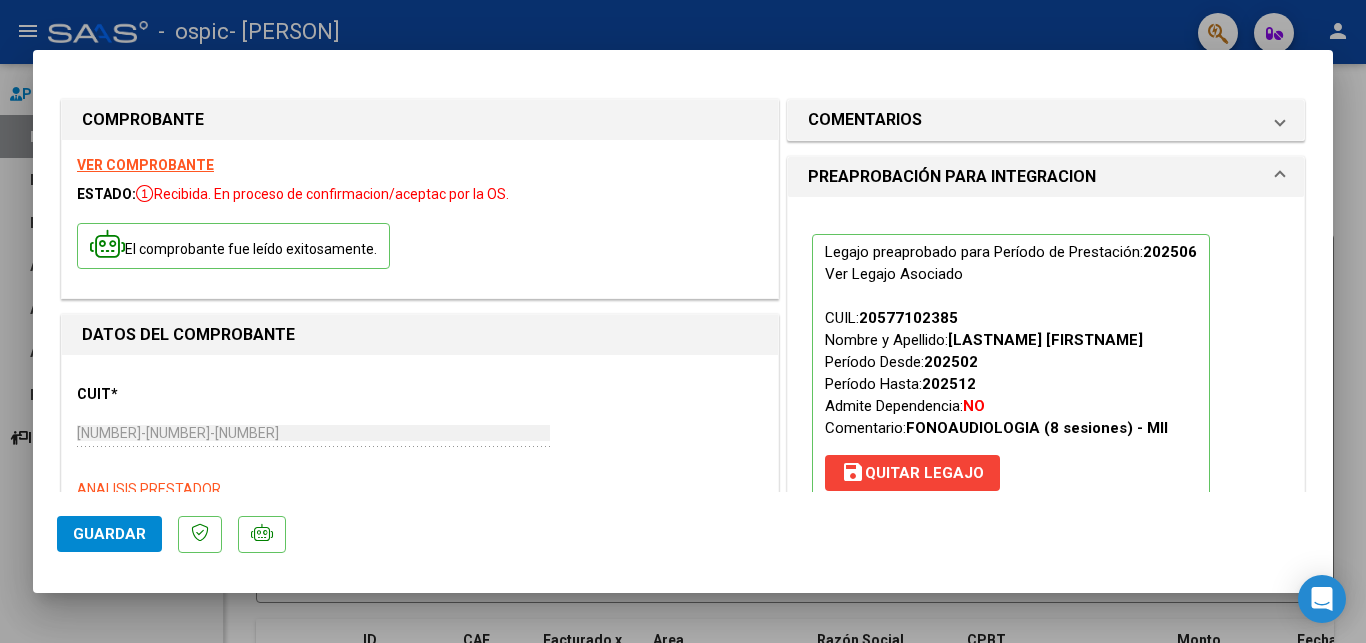 click on "Guardar" 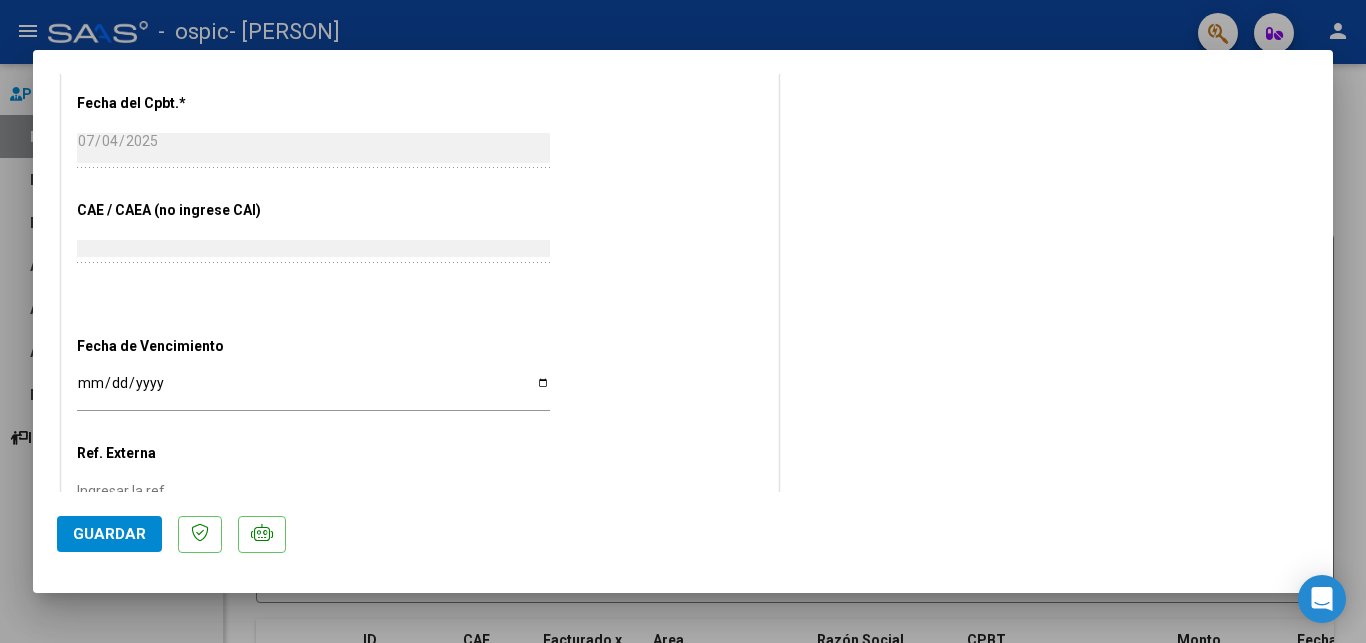 scroll, scrollTop: 1245, scrollLeft: 0, axis: vertical 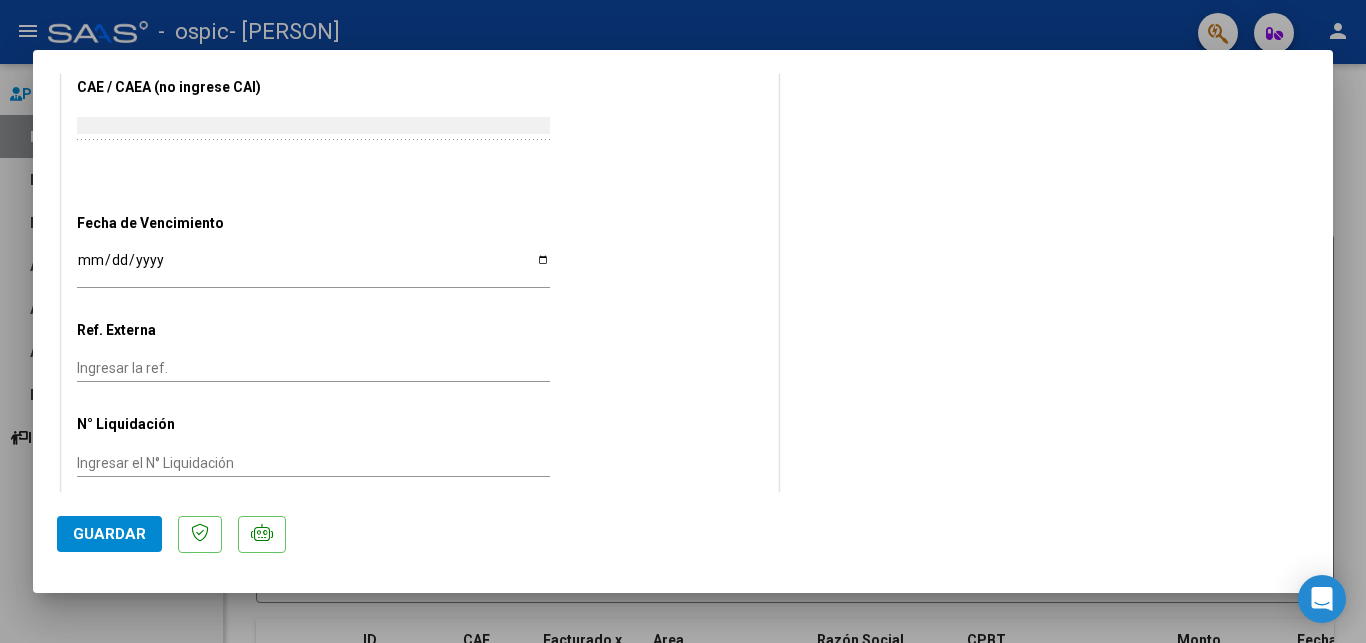click at bounding box center [683, 321] 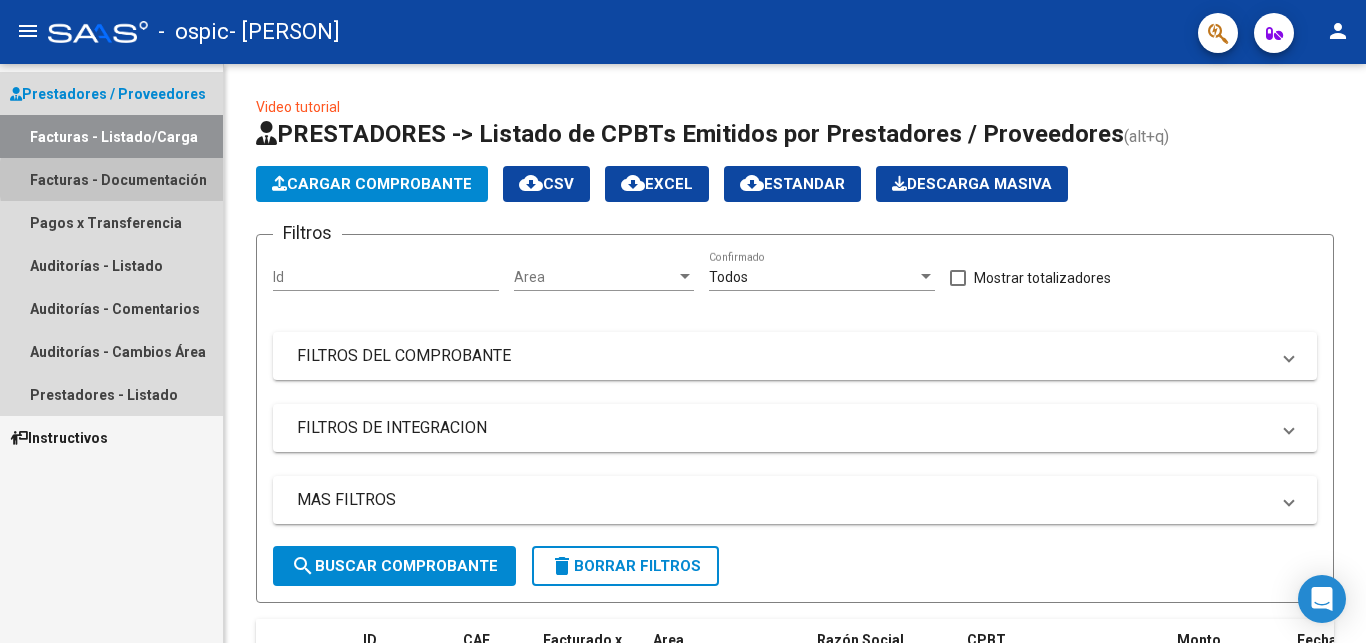 click on "Facturas - Documentación" at bounding box center [111, 179] 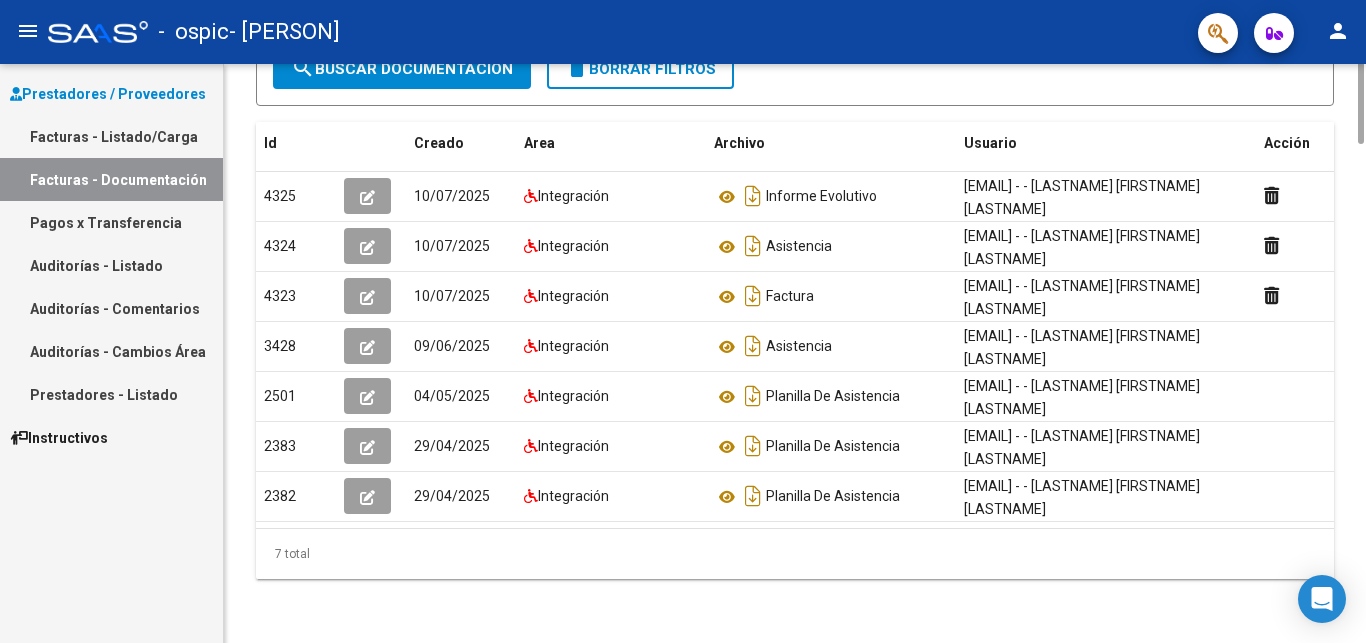 scroll, scrollTop: 0, scrollLeft: 0, axis: both 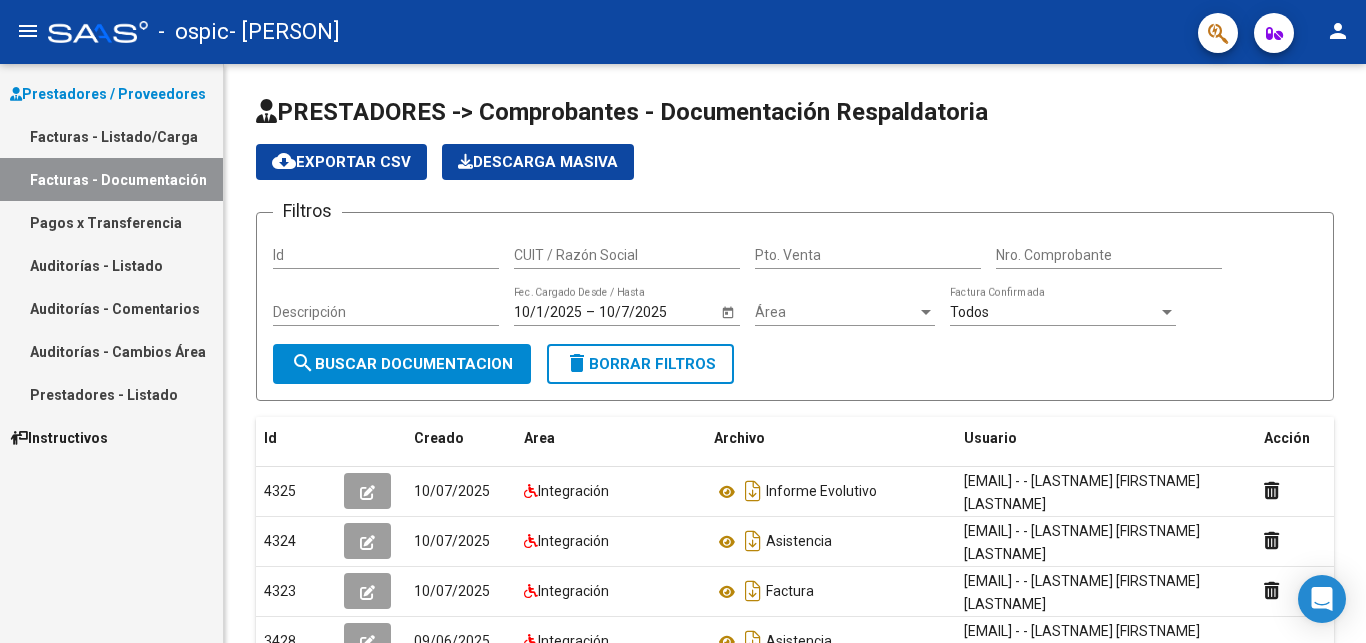click on "Auditorías - Listado" at bounding box center [111, 265] 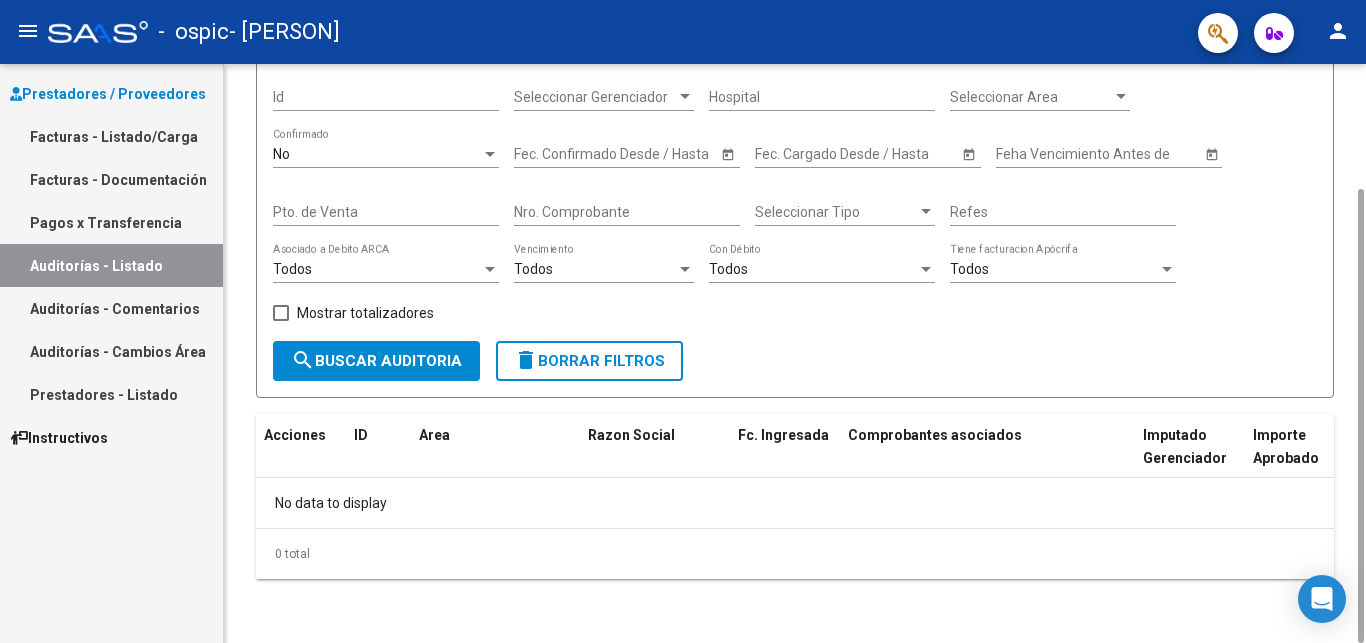 scroll, scrollTop: 0, scrollLeft: 0, axis: both 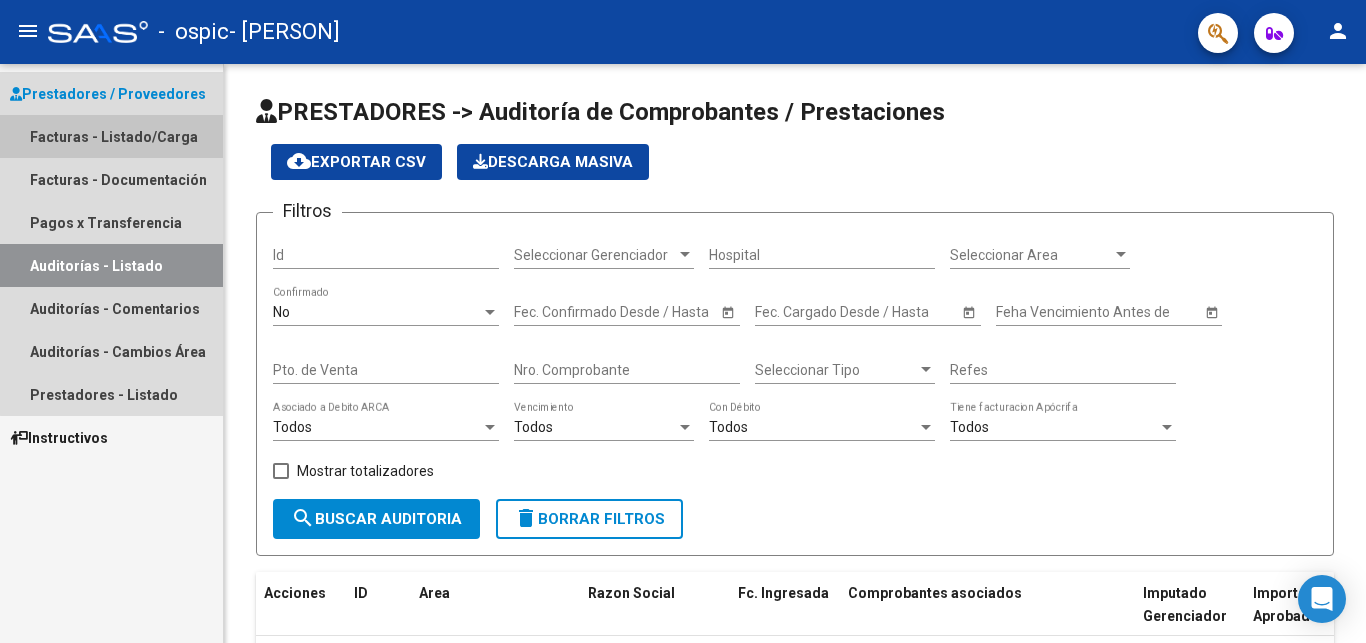 click on "Facturas - Listado/Carga" at bounding box center (111, 136) 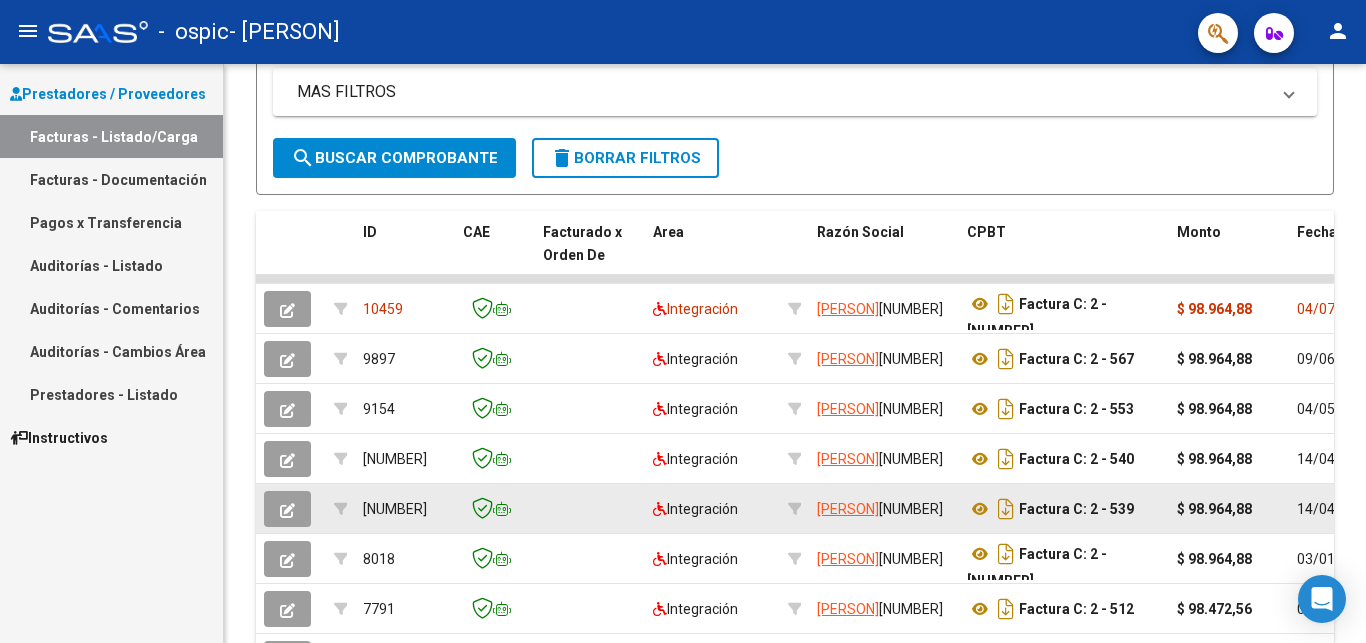 scroll, scrollTop: 688, scrollLeft: 0, axis: vertical 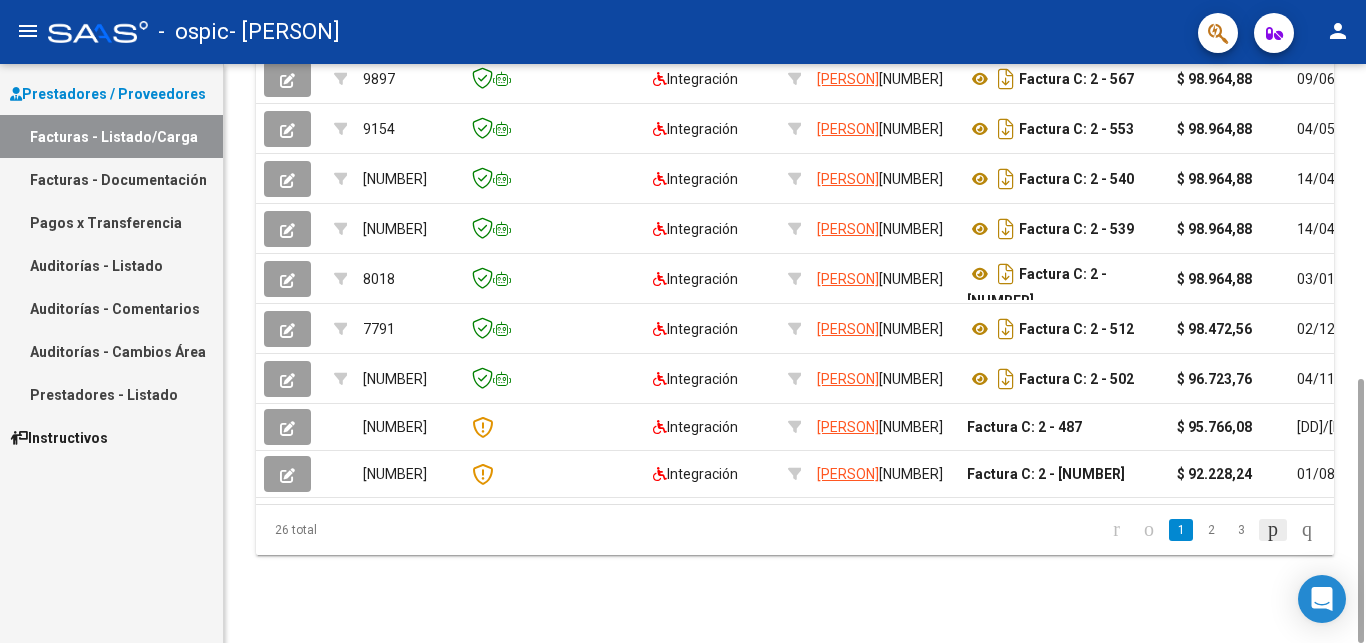 click 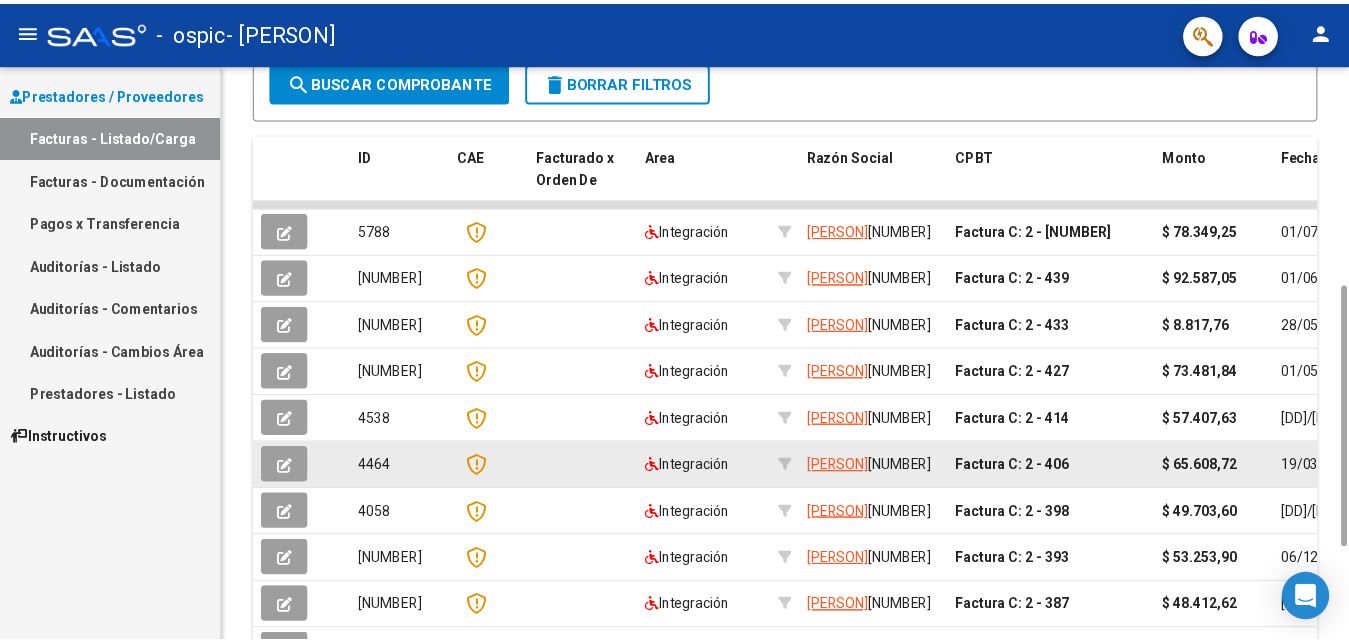 scroll, scrollTop: 0, scrollLeft: 0, axis: both 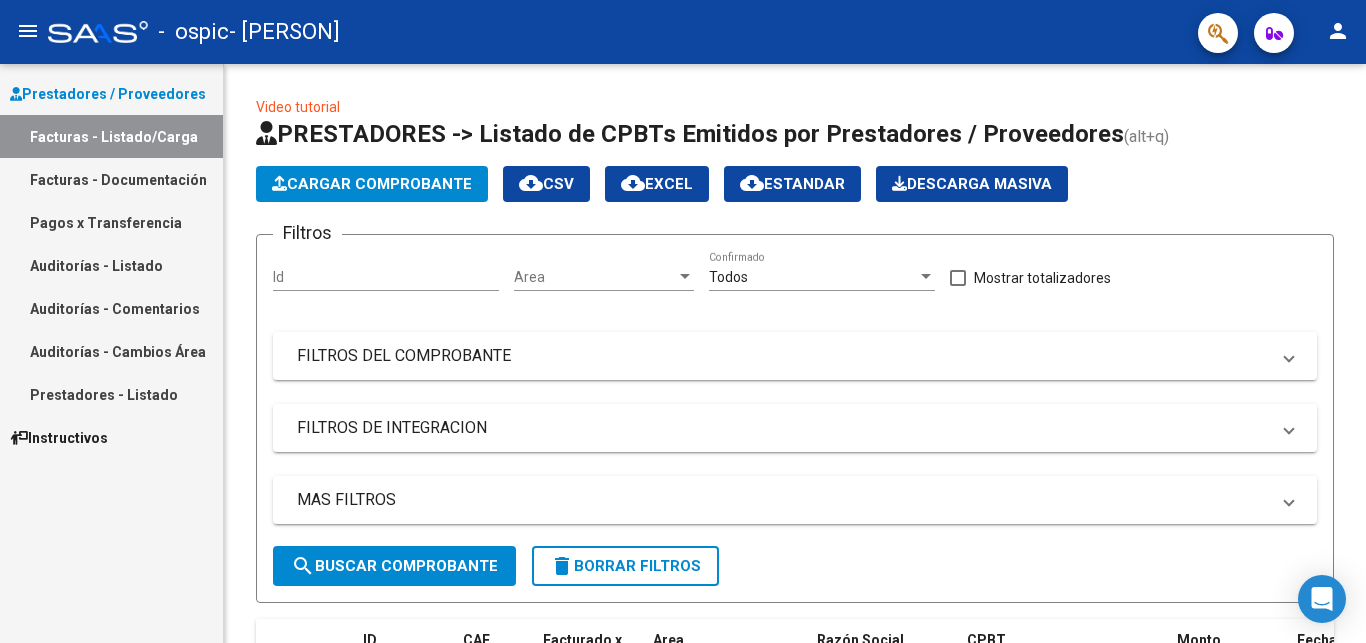 click on "menu" 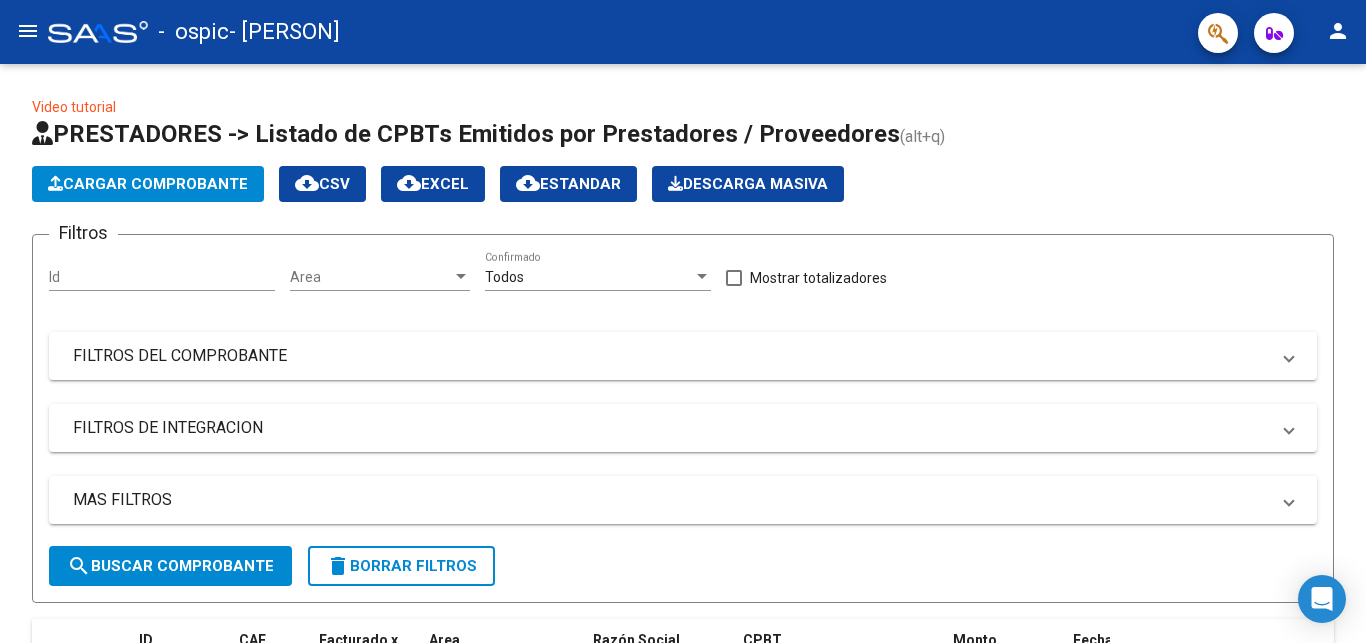 click on "person" 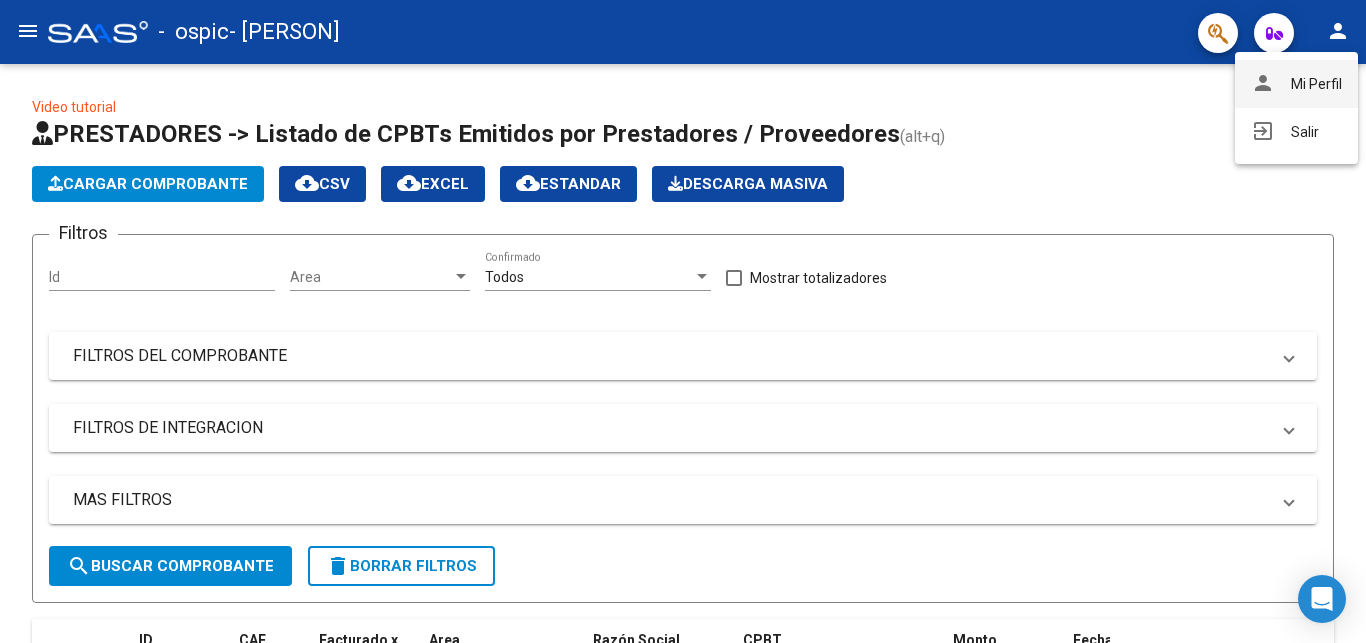 click on "person  Mi Perfil" at bounding box center [1296, 84] 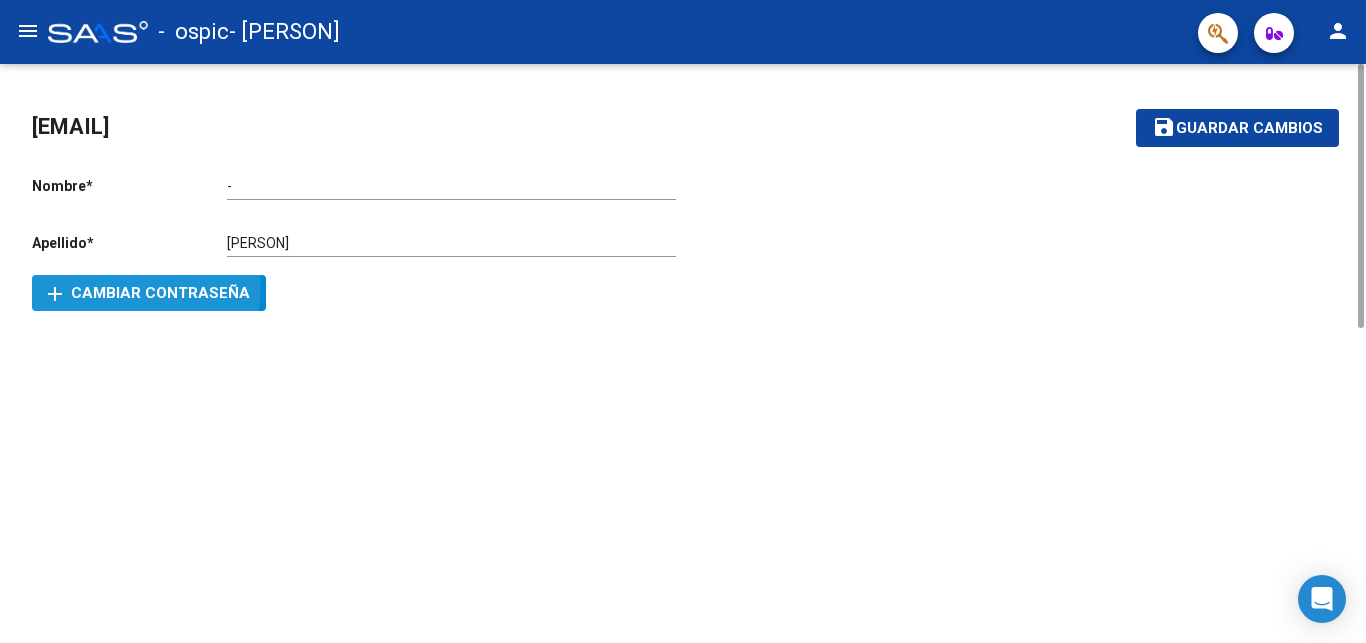 click on "add  Cambiar Contraseña" 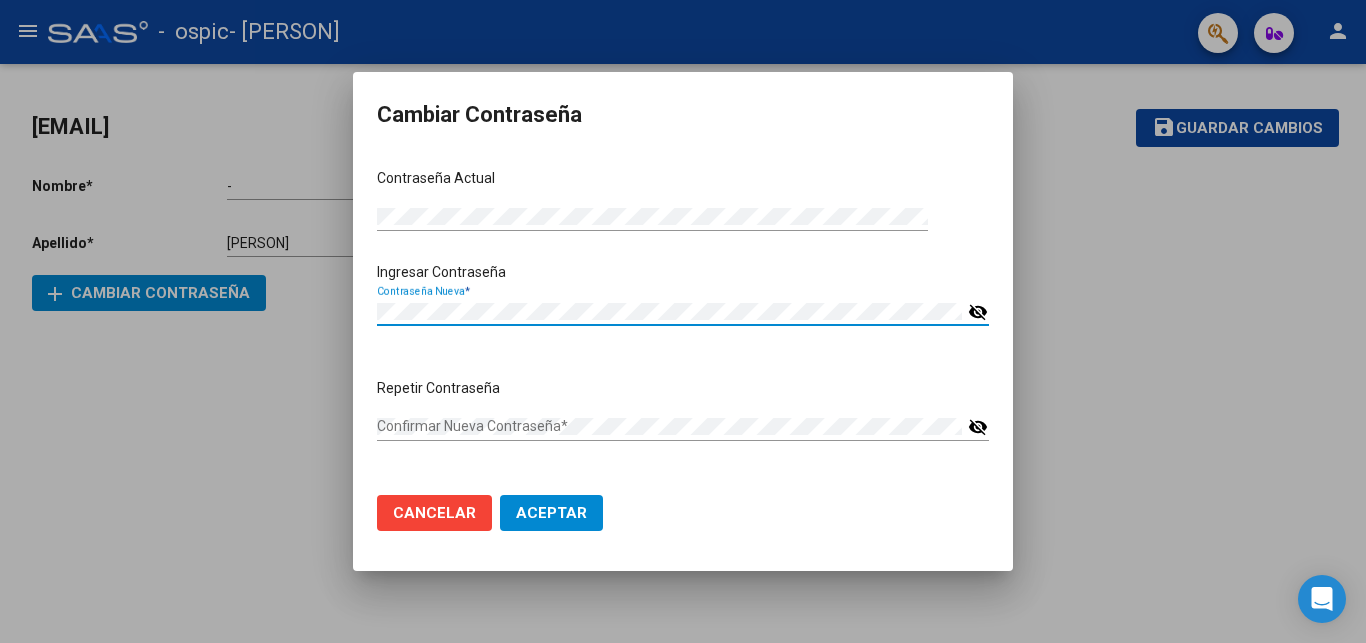 click on "visibility_off" at bounding box center [978, 312] 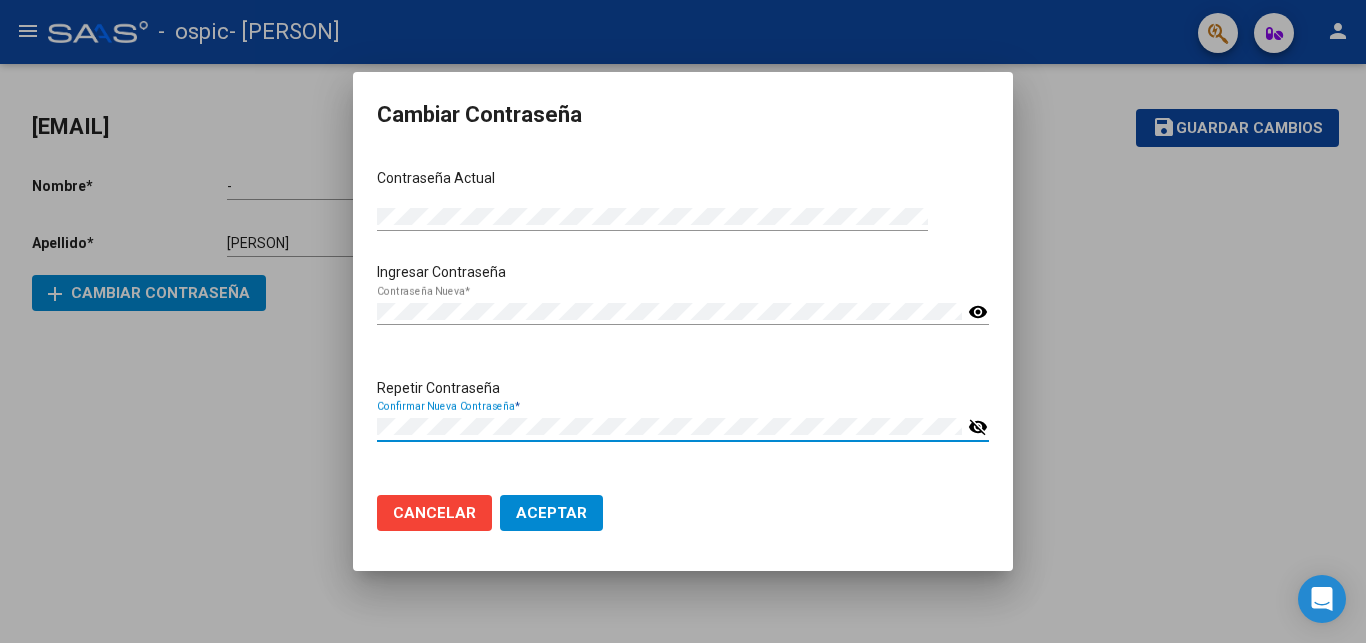 click on "Aceptar" 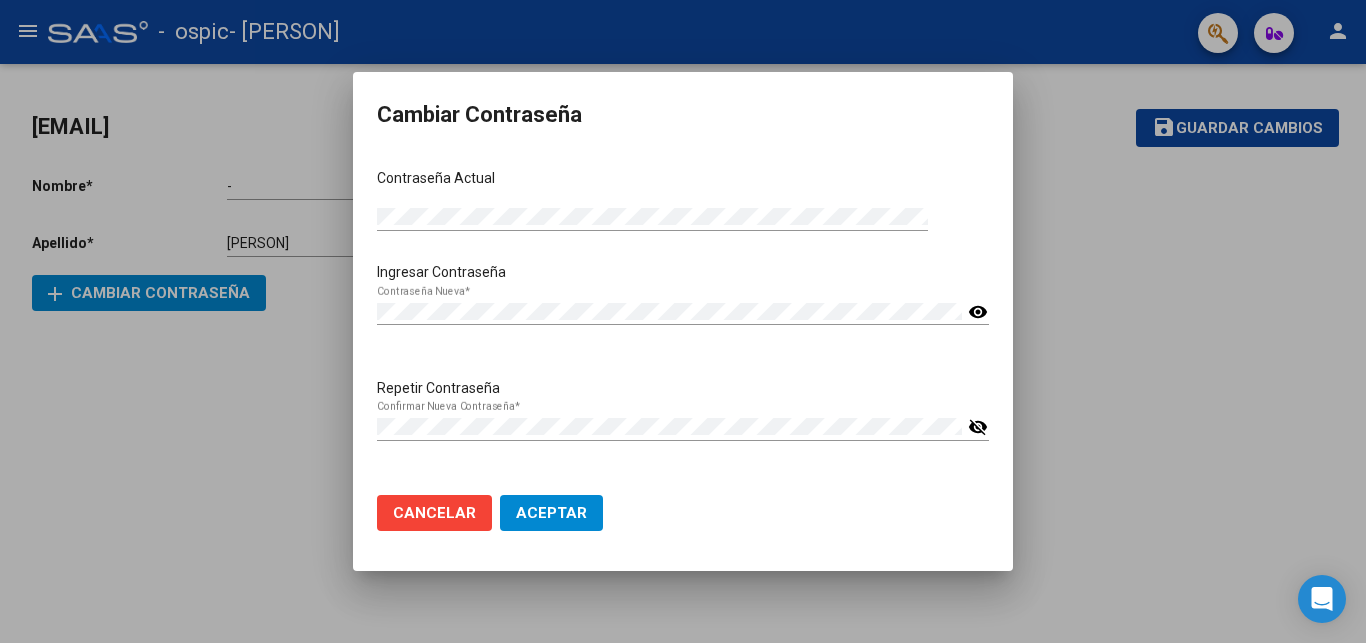 click on "visibility_off" at bounding box center (978, 427) 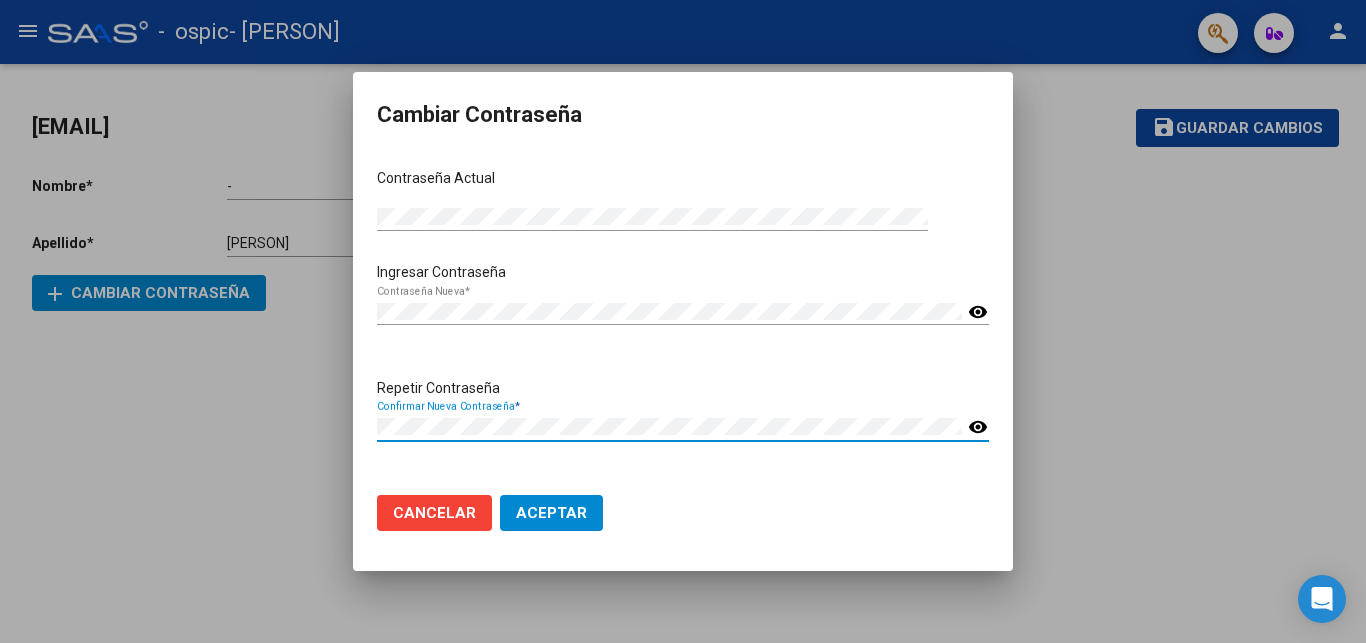 click on "Aceptar" 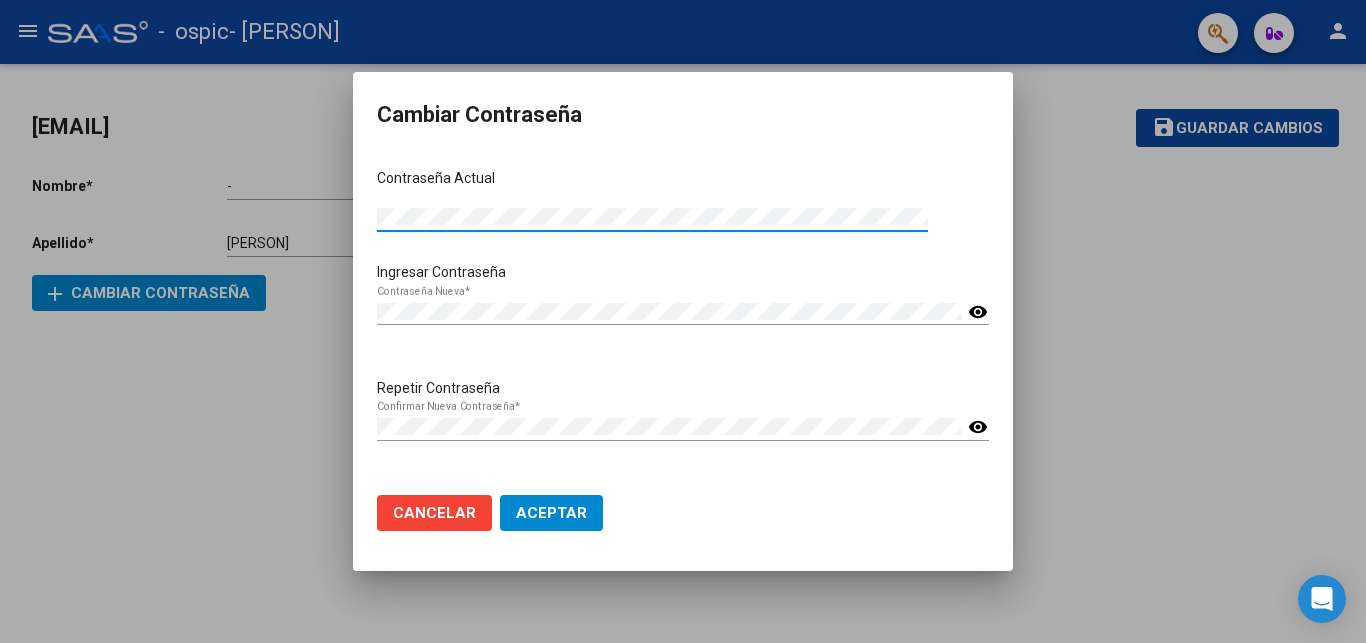 click on "Aceptar" 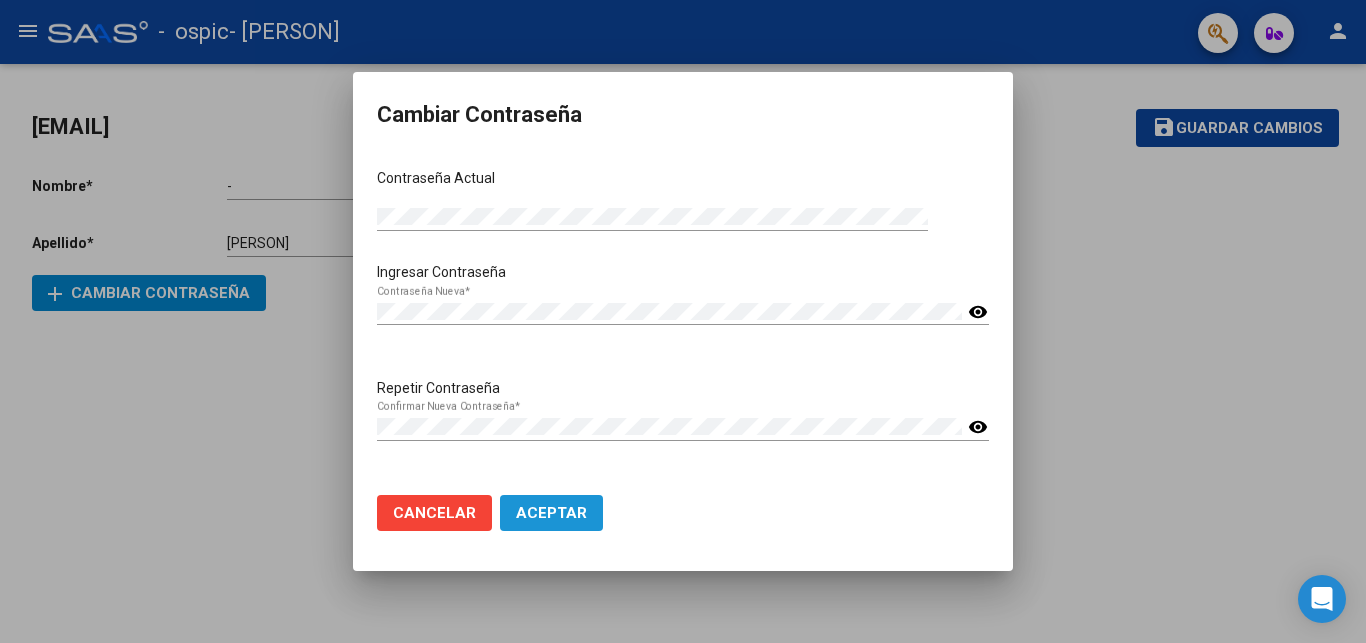 click on "Aceptar" 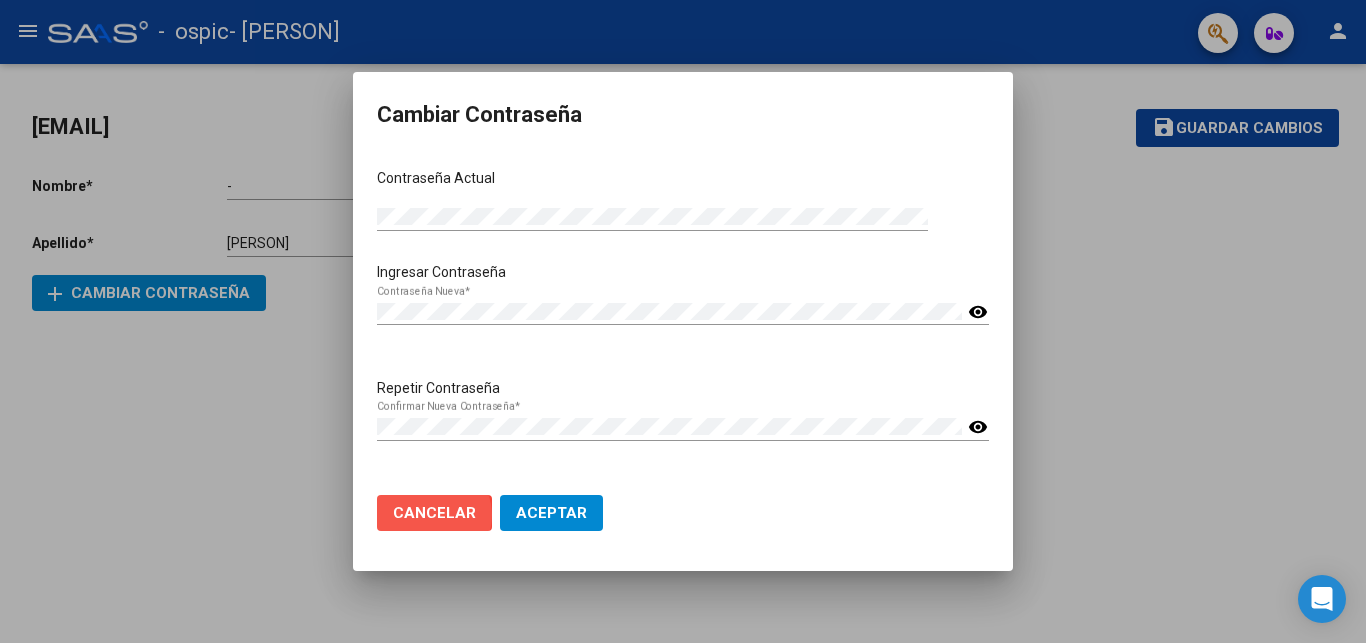 click on "Cancelar" 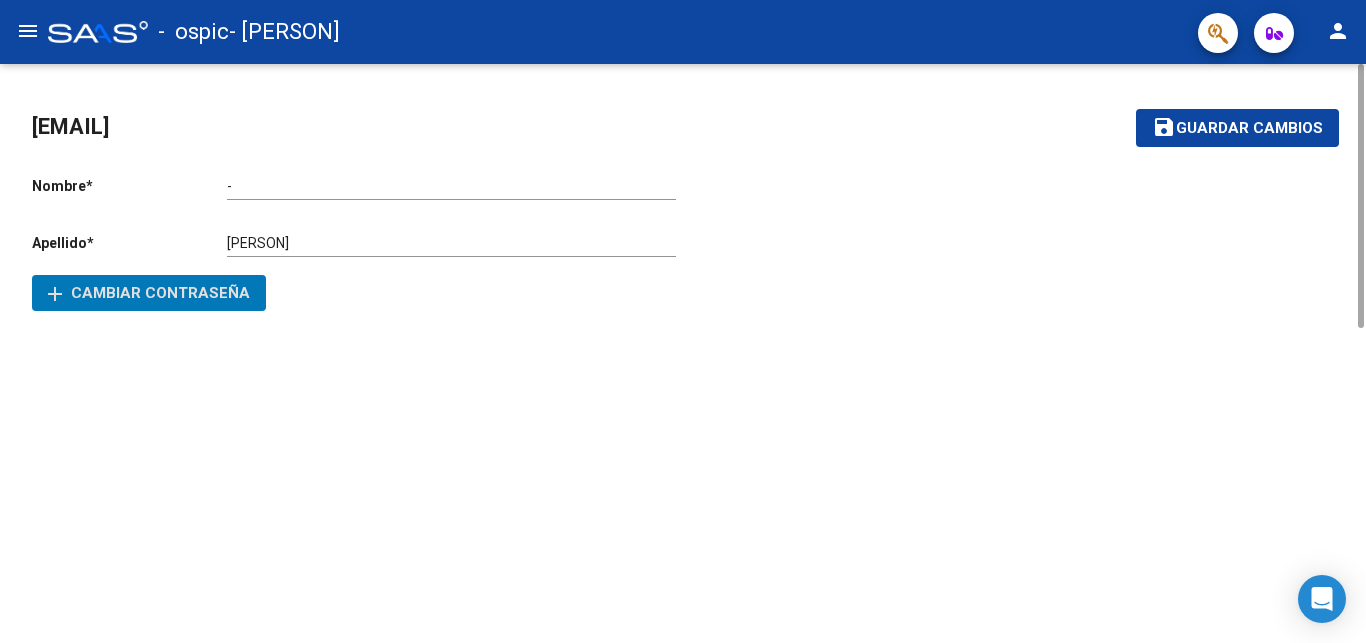 click on "add  Cambiar Contraseña" 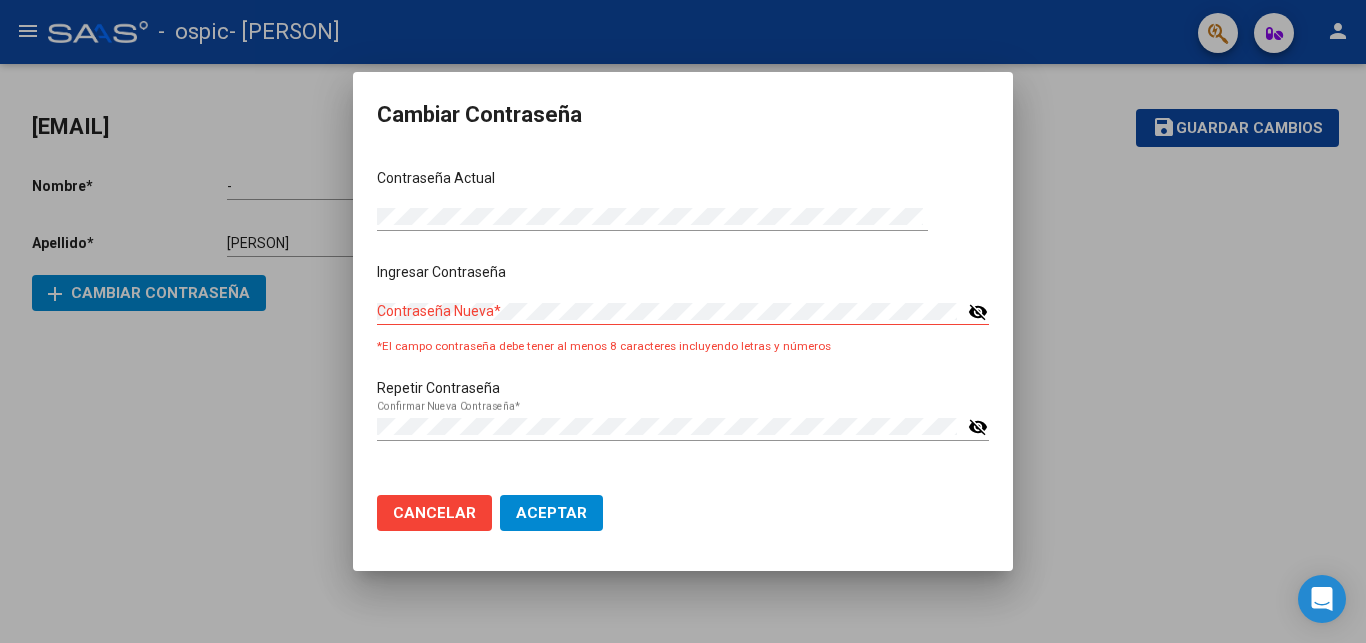 click on "visibility_off" at bounding box center (978, 427) 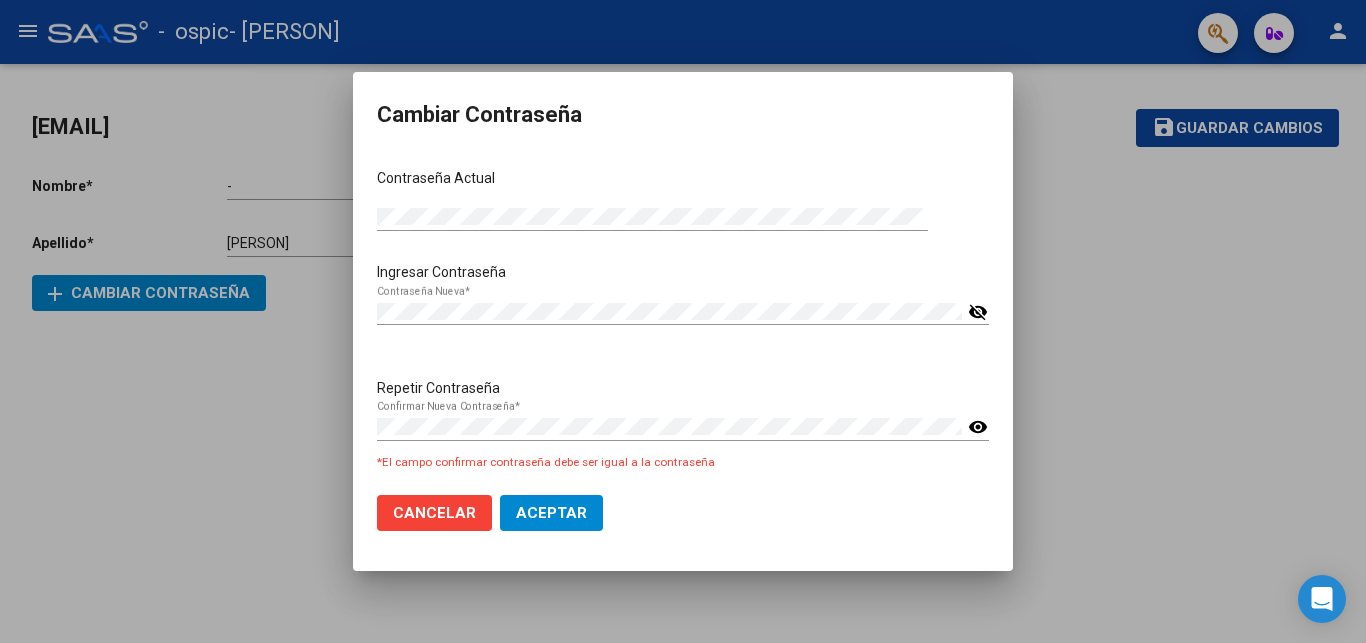 click on "visibility_off" at bounding box center (978, 312) 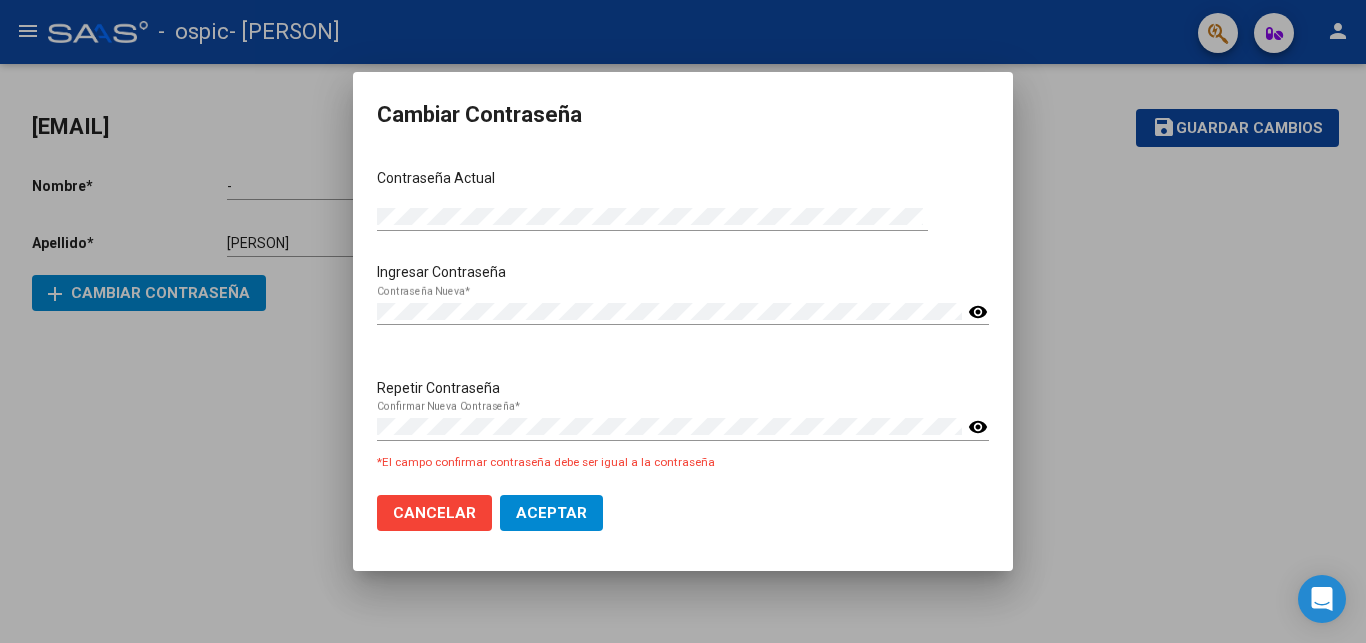 click on "visibility" at bounding box center [978, 312] 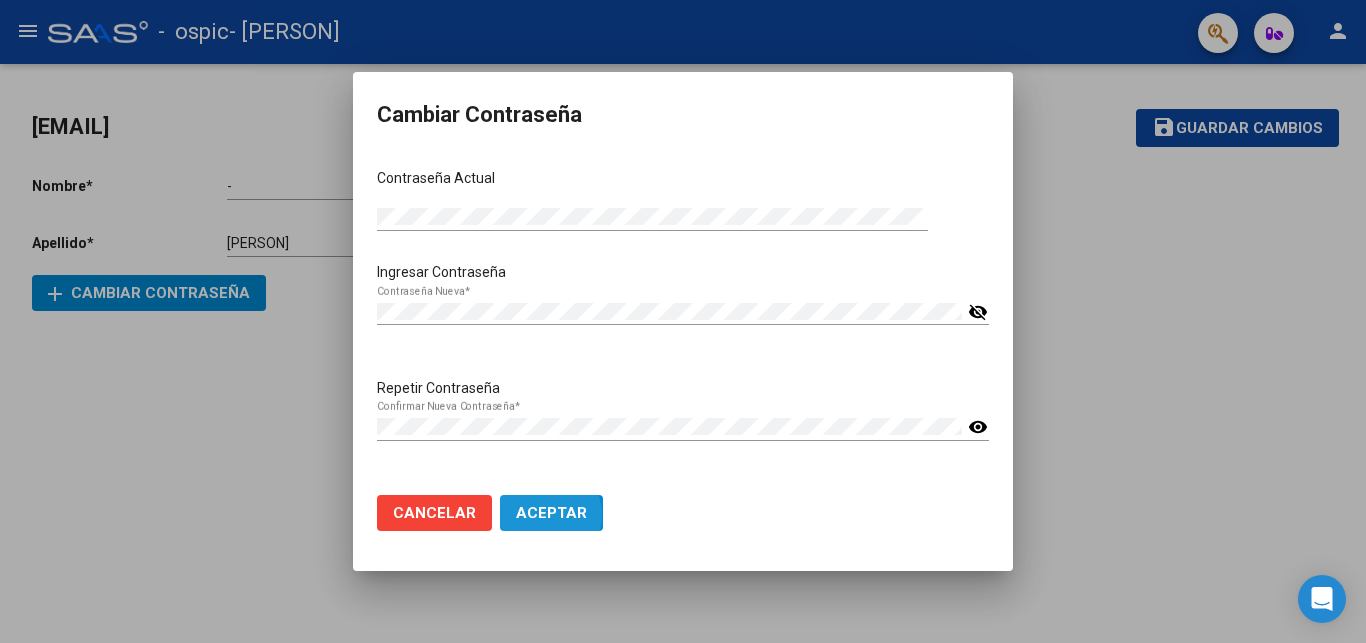 click on "Aceptar" 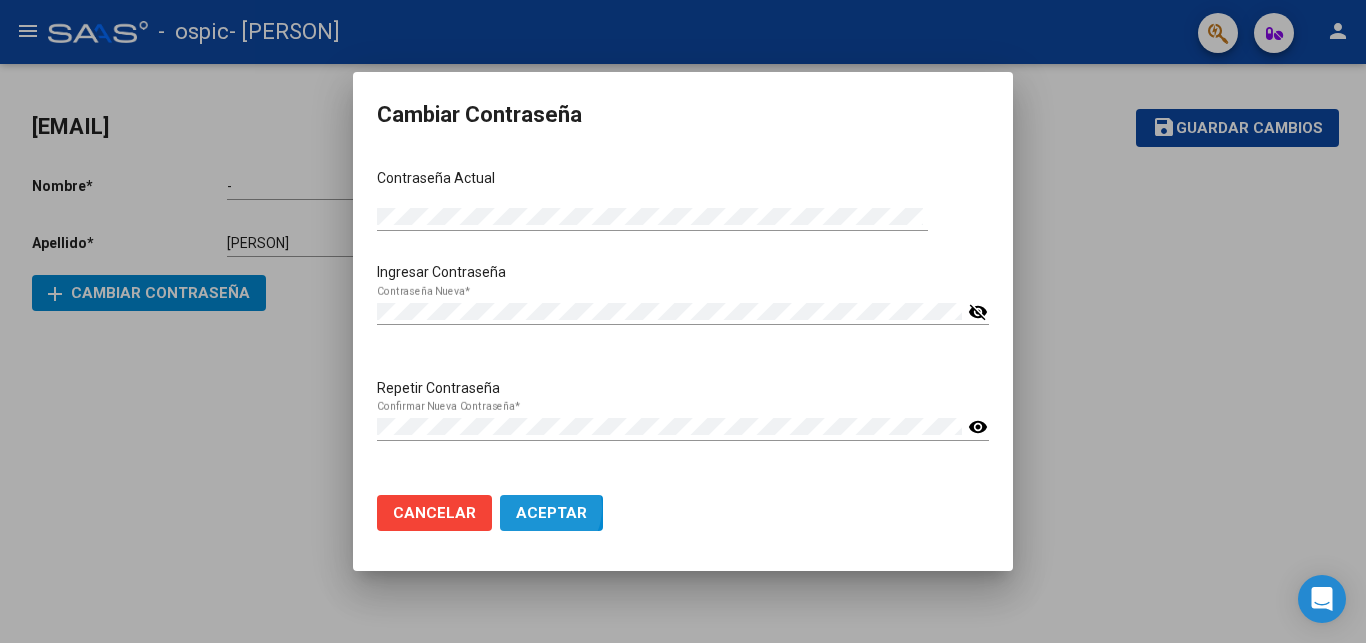 click on "Aceptar" 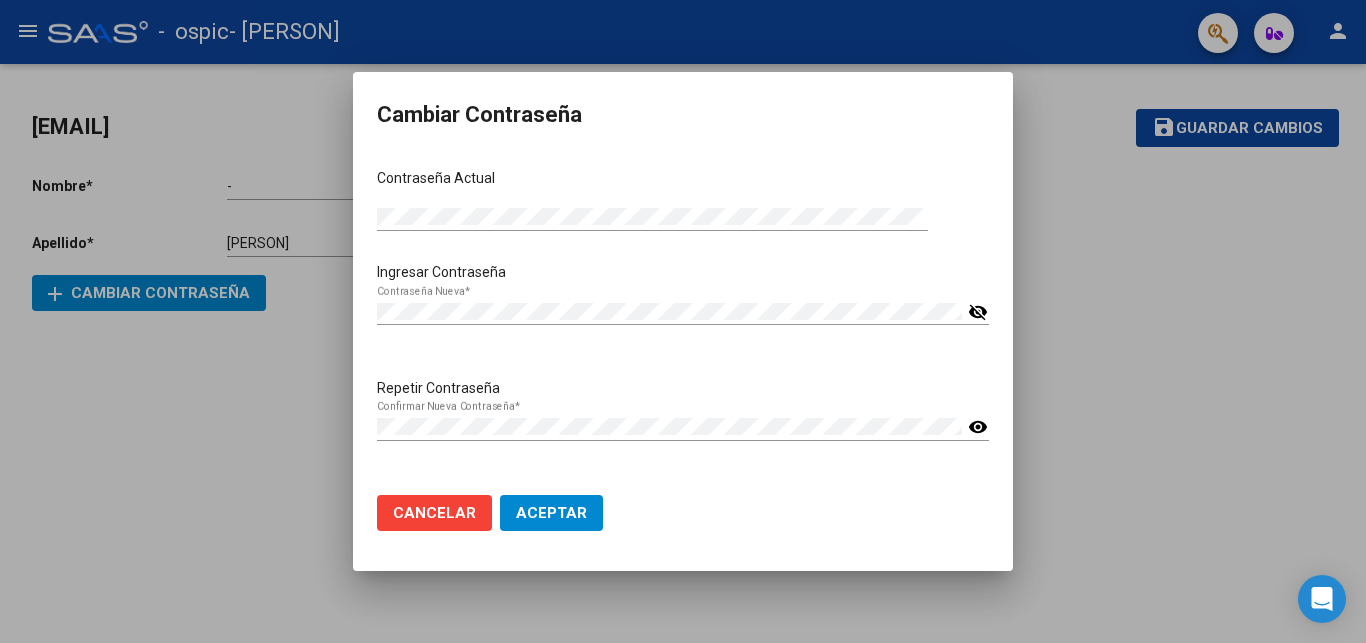 click on "Cancelar" 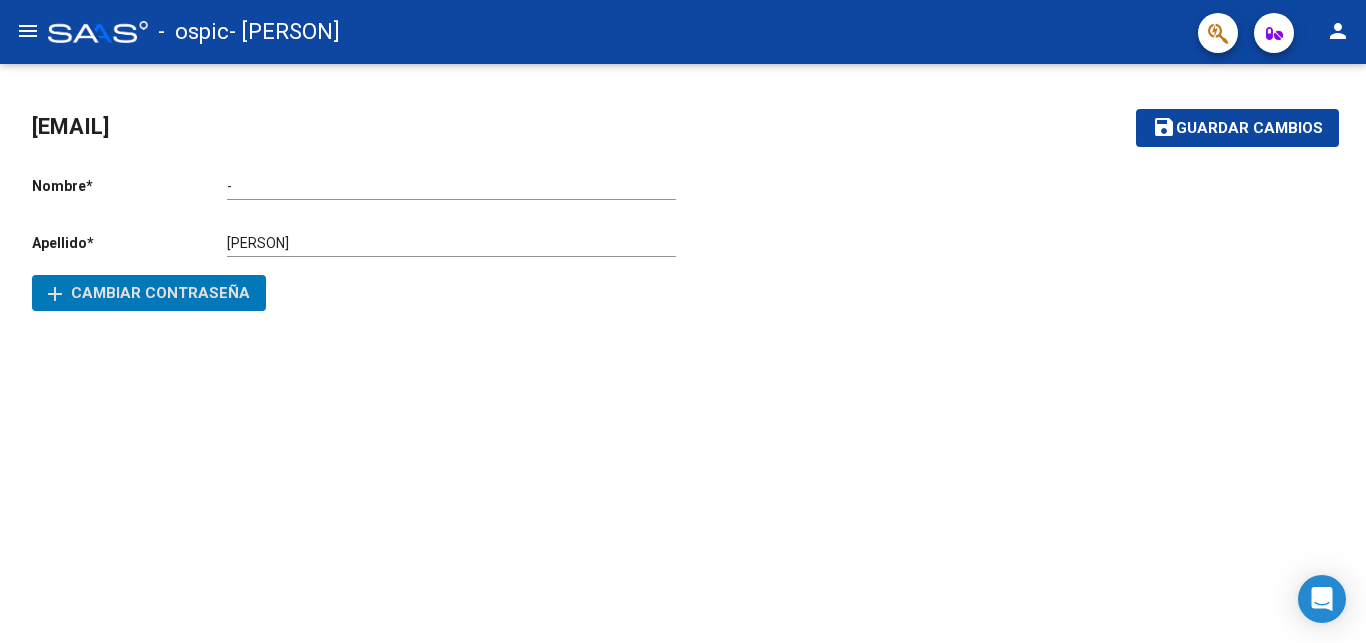 click on "menu" 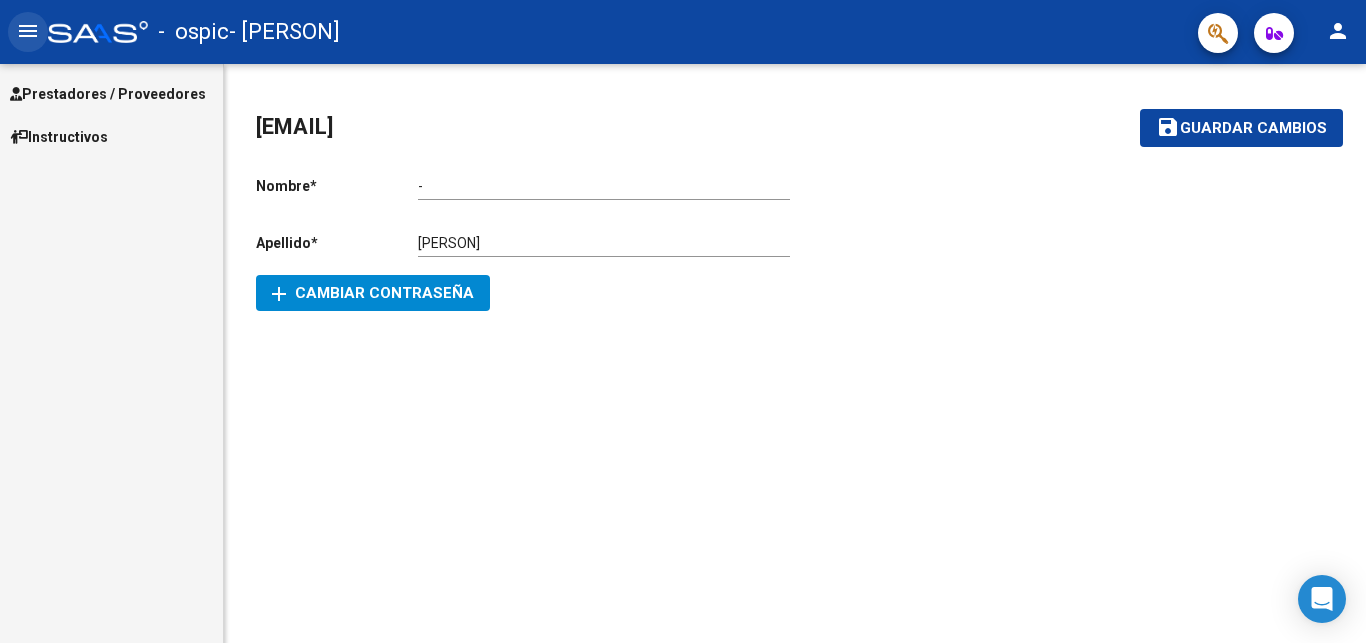 drag, startPoint x: 29, startPoint y: 30, endPoint x: 1285, endPoint y: 43, distance: 1256.0673 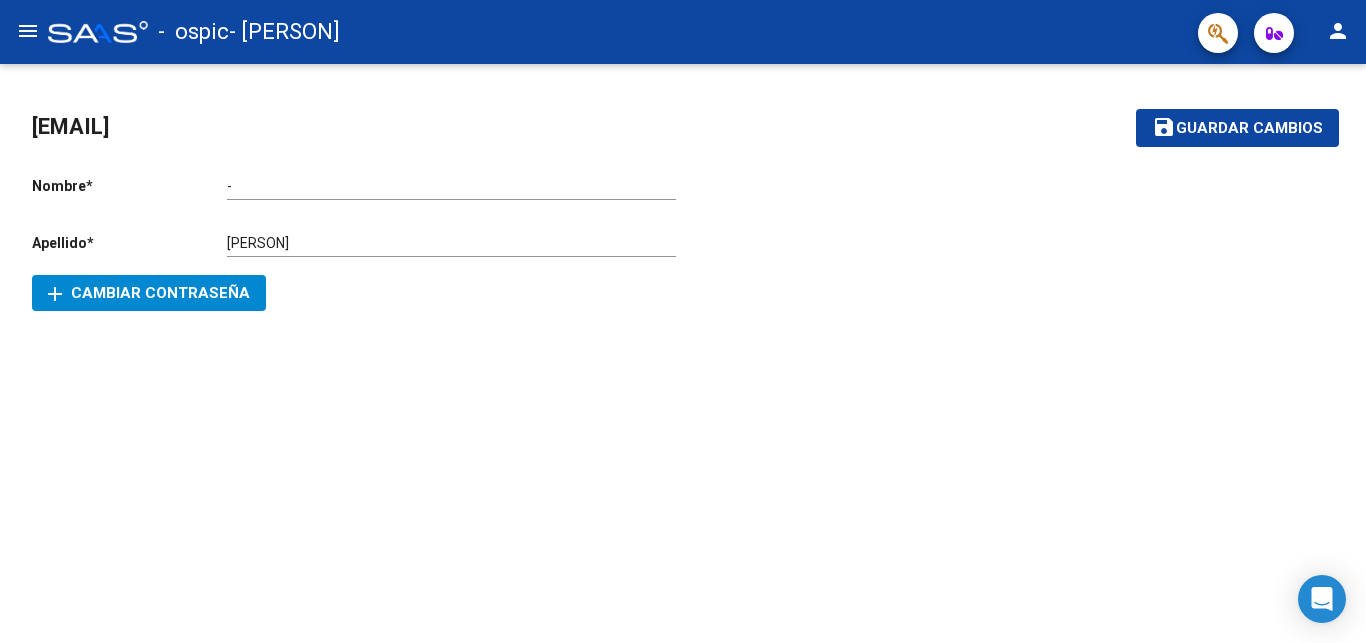 click on "person" 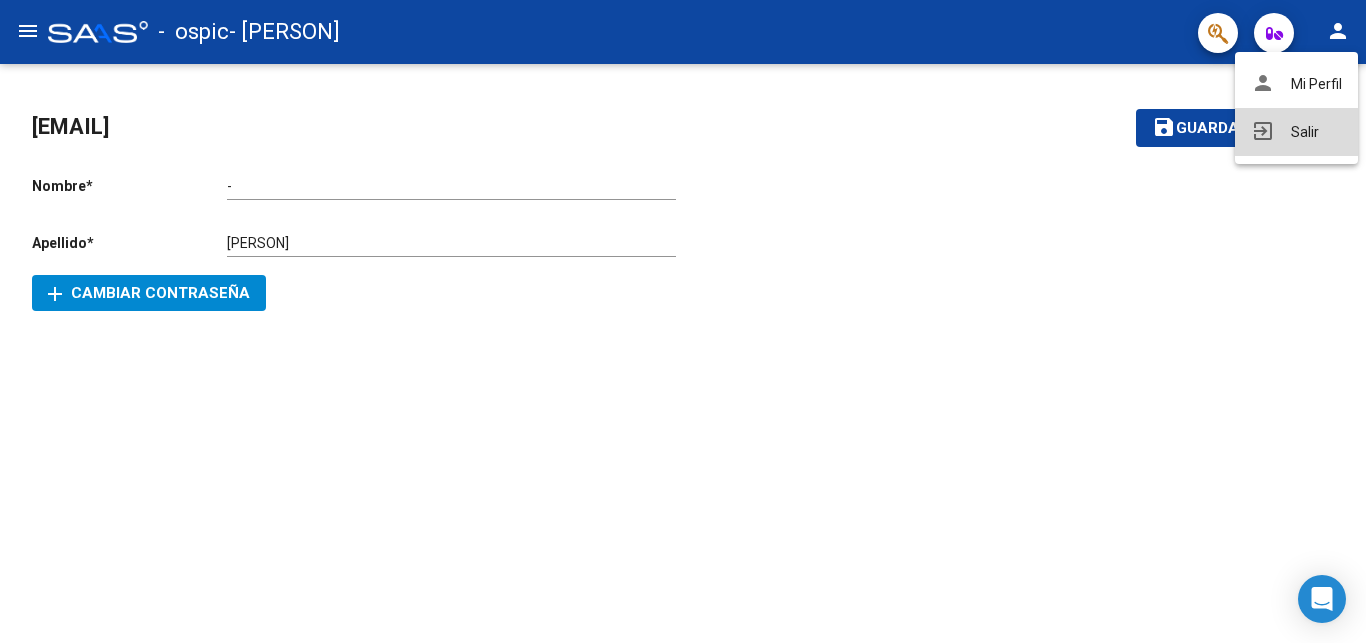 click on "exit_to_app  Salir" at bounding box center [1296, 132] 